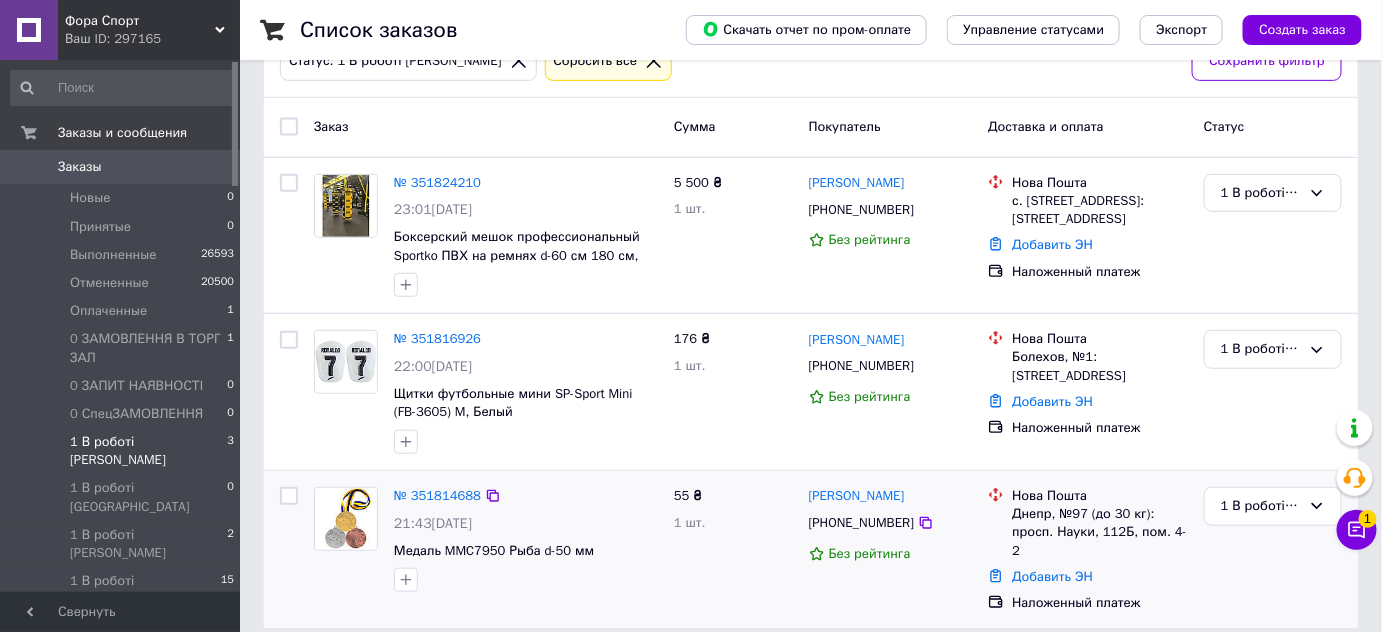 scroll, scrollTop: 0, scrollLeft: 0, axis: both 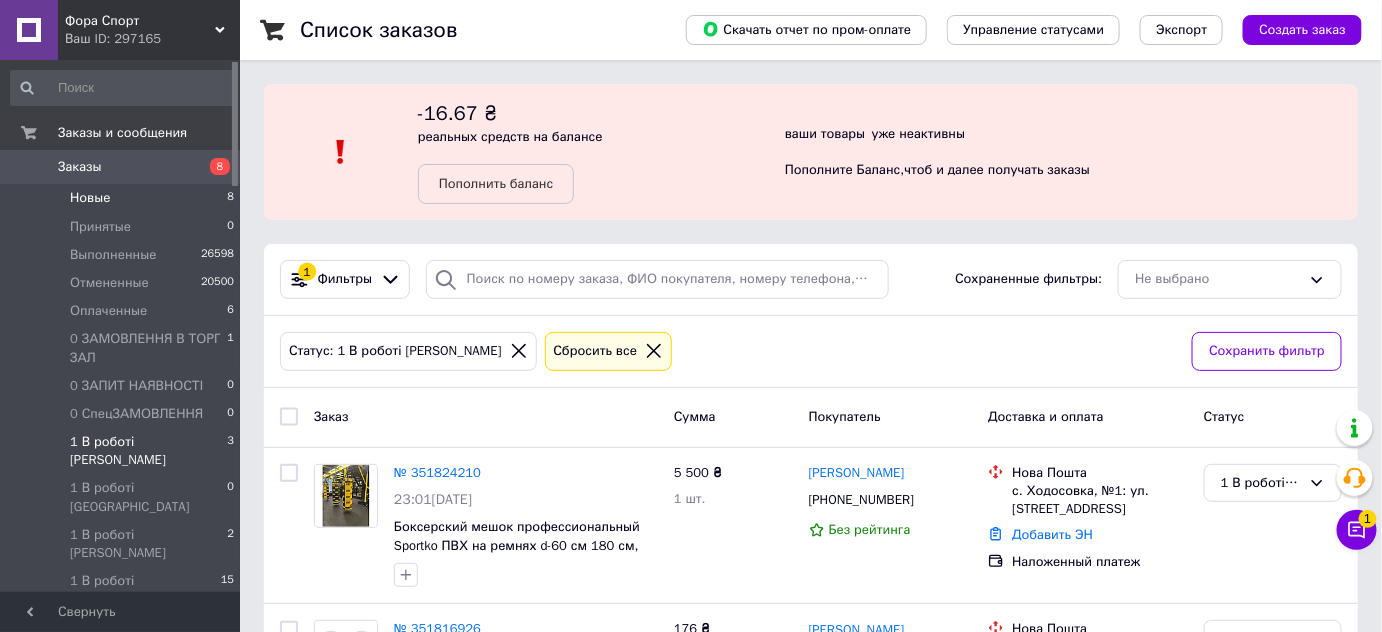 click on "Новые 8" at bounding box center (123, 198) 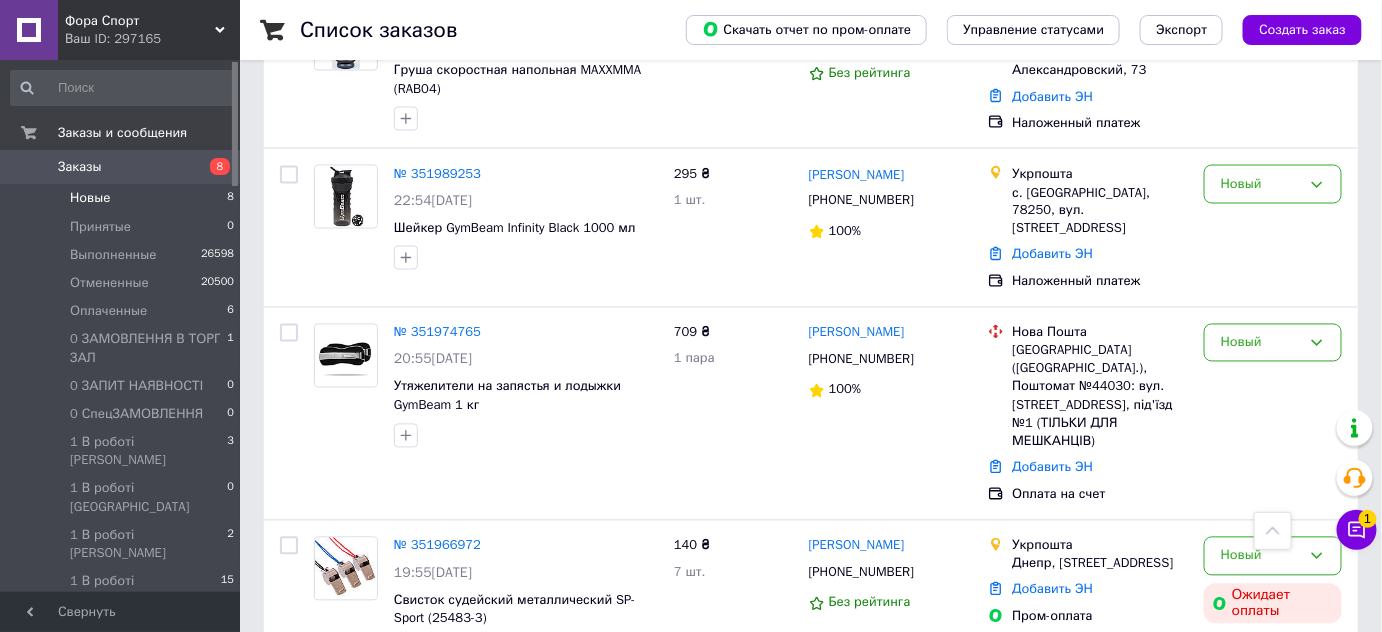 scroll, scrollTop: 1080, scrollLeft: 0, axis: vertical 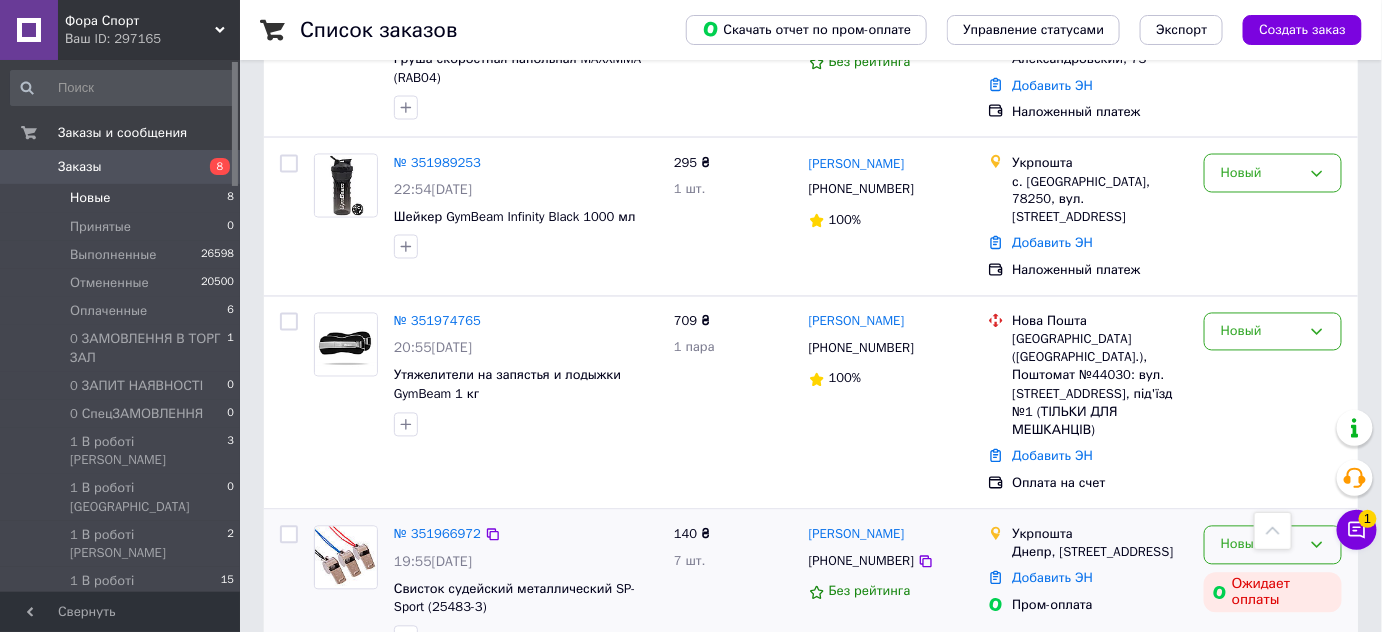 click 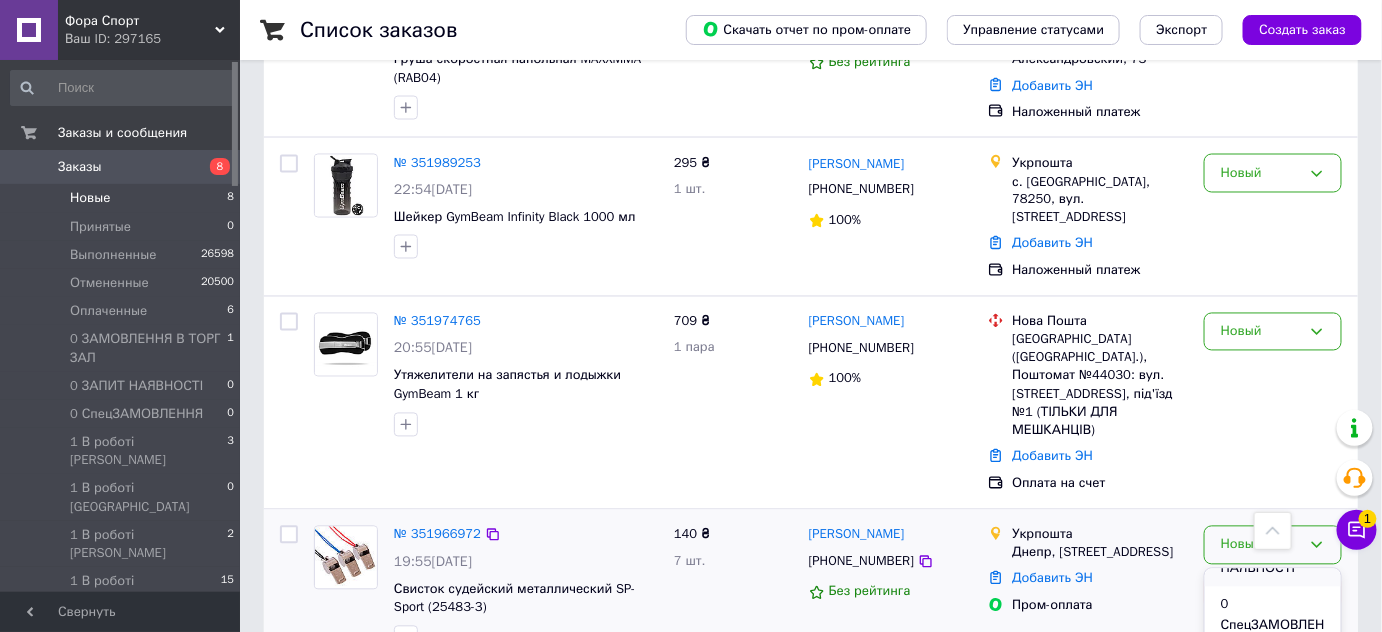 scroll, scrollTop: 272, scrollLeft: 0, axis: vertical 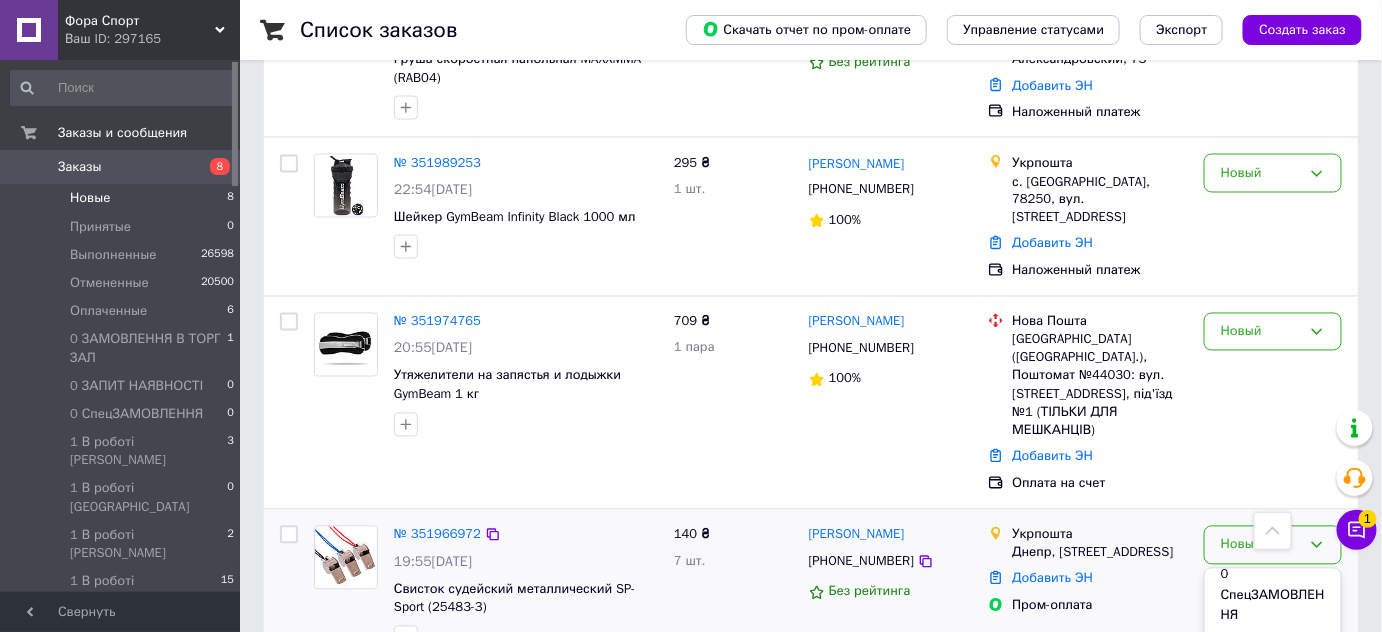 click on "1 В роботі [PERSON_NAME]" at bounding box center (1273, 663) 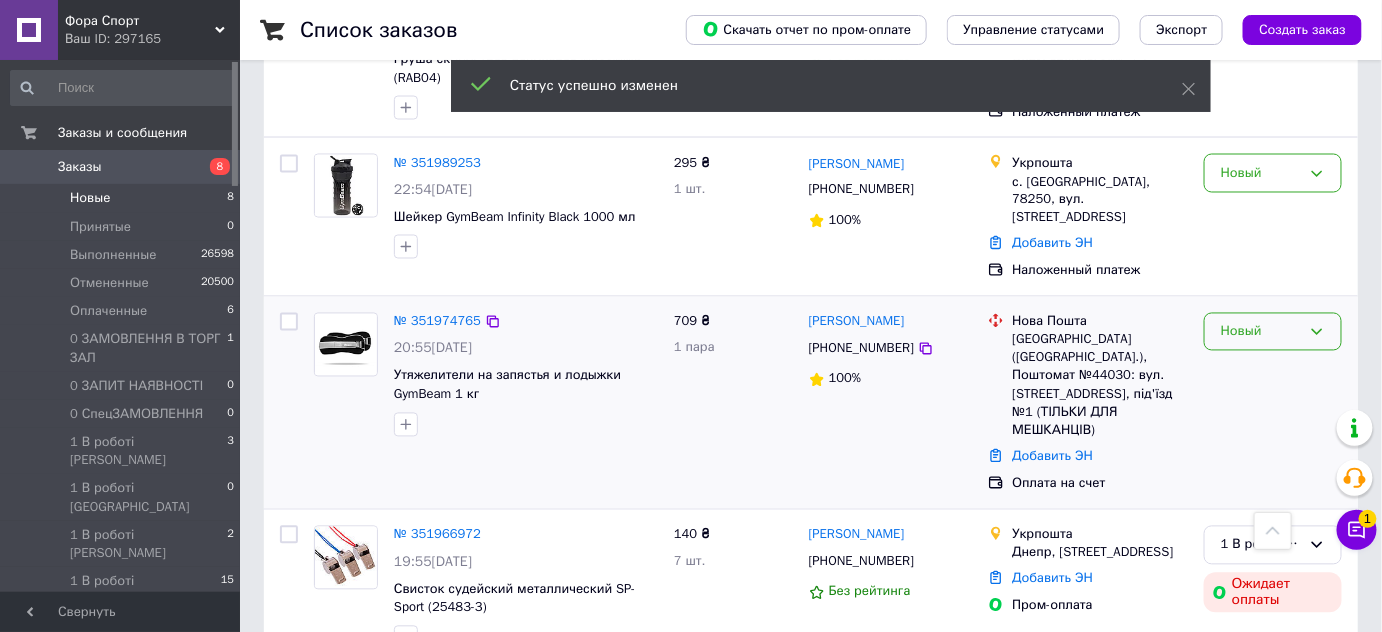 click on "Новый" at bounding box center (1261, 332) 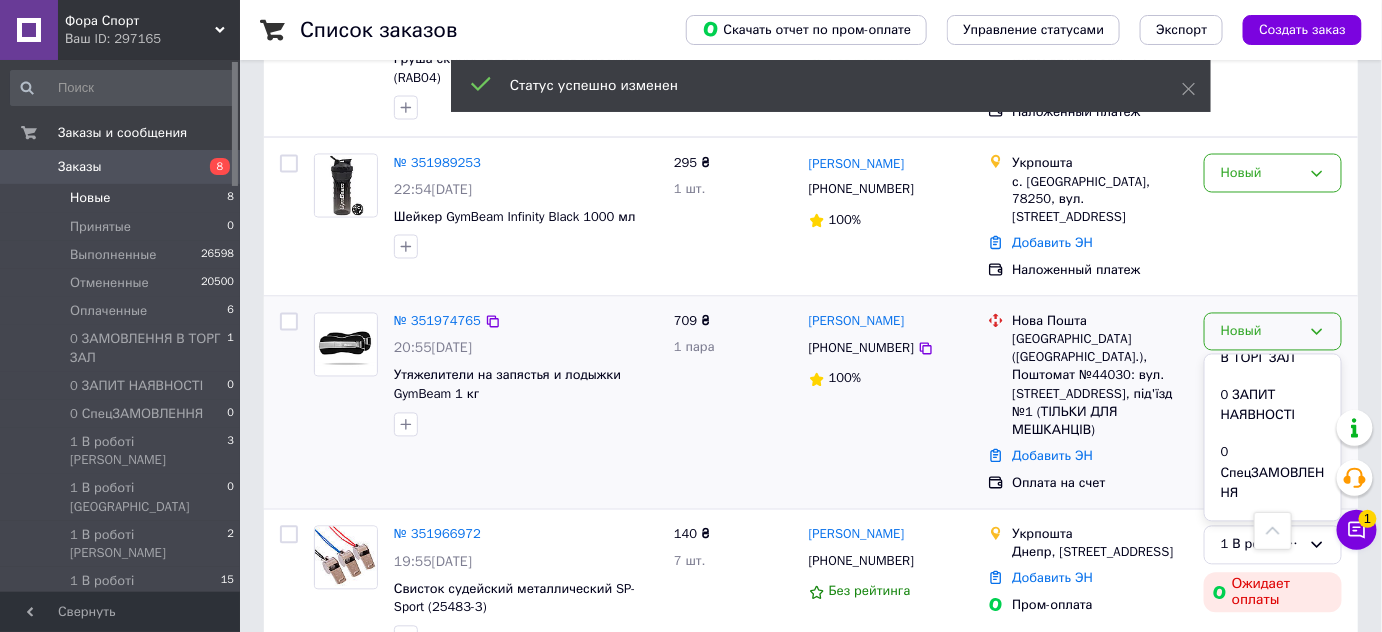 scroll, scrollTop: 272, scrollLeft: 0, axis: vertical 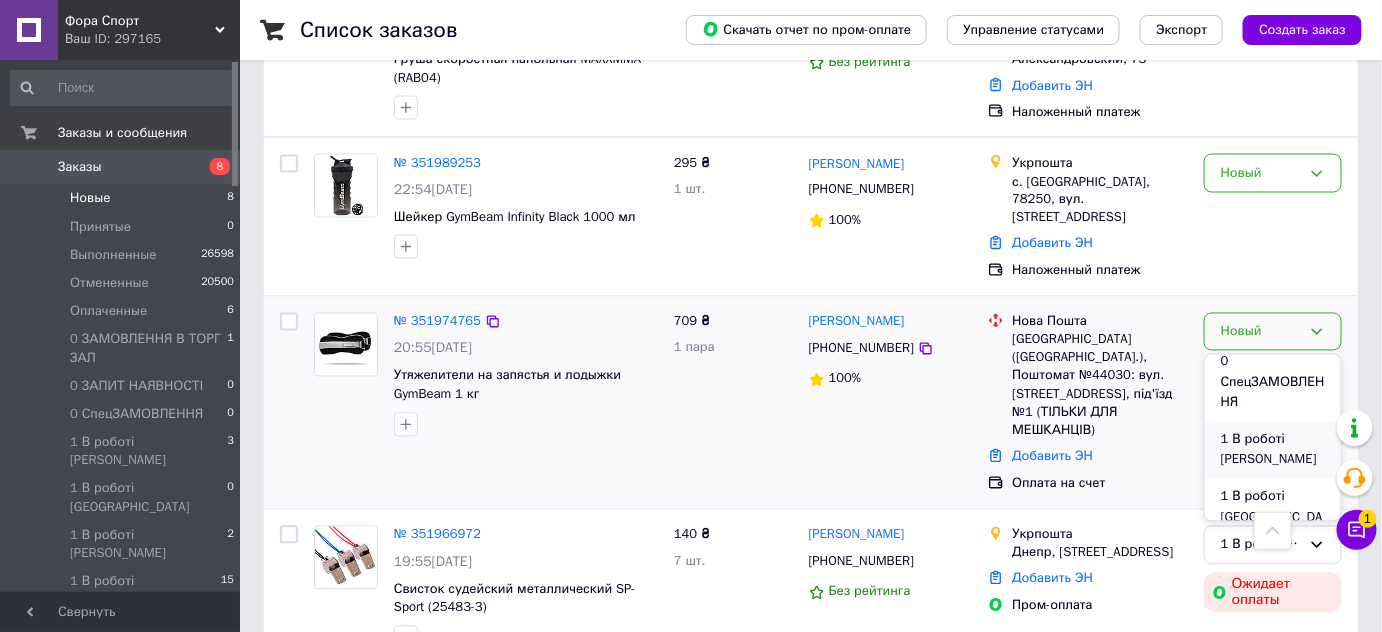 click on "1 В роботі [PERSON_NAME]" at bounding box center [1273, 450] 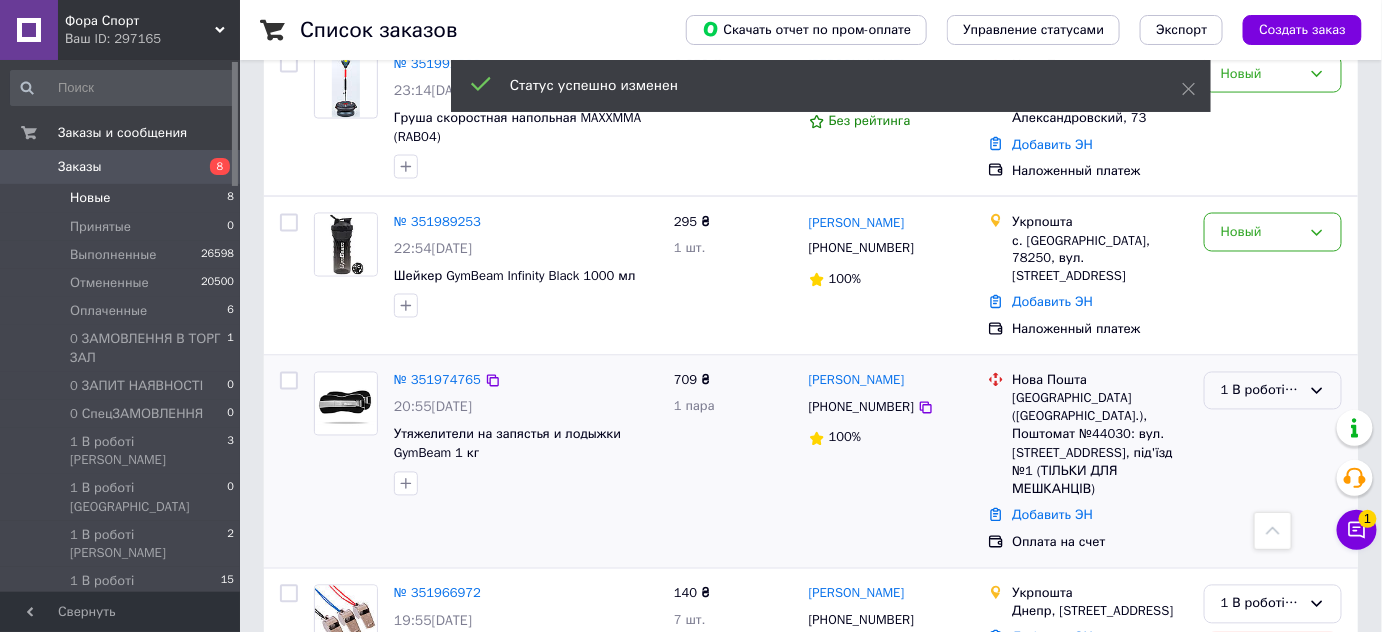 scroll, scrollTop: 989, scrollLeft: 0, axis: vertical 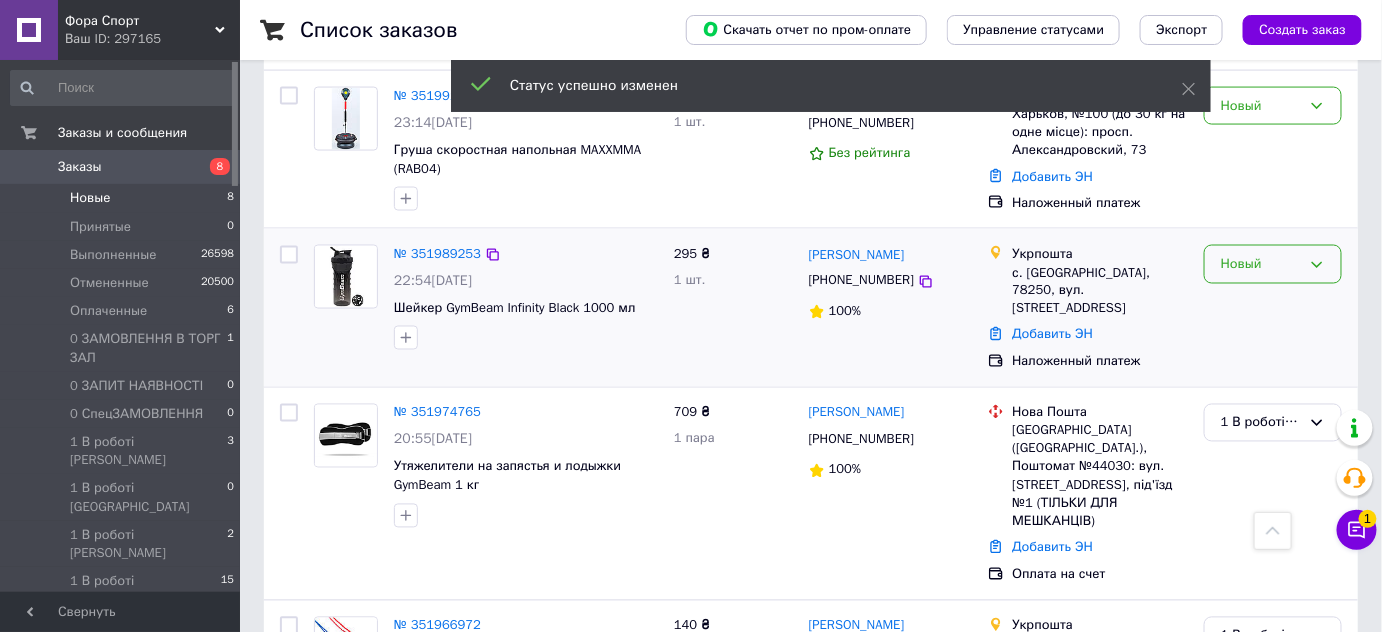 click on "Новый" at bounding box center (1261, 264) 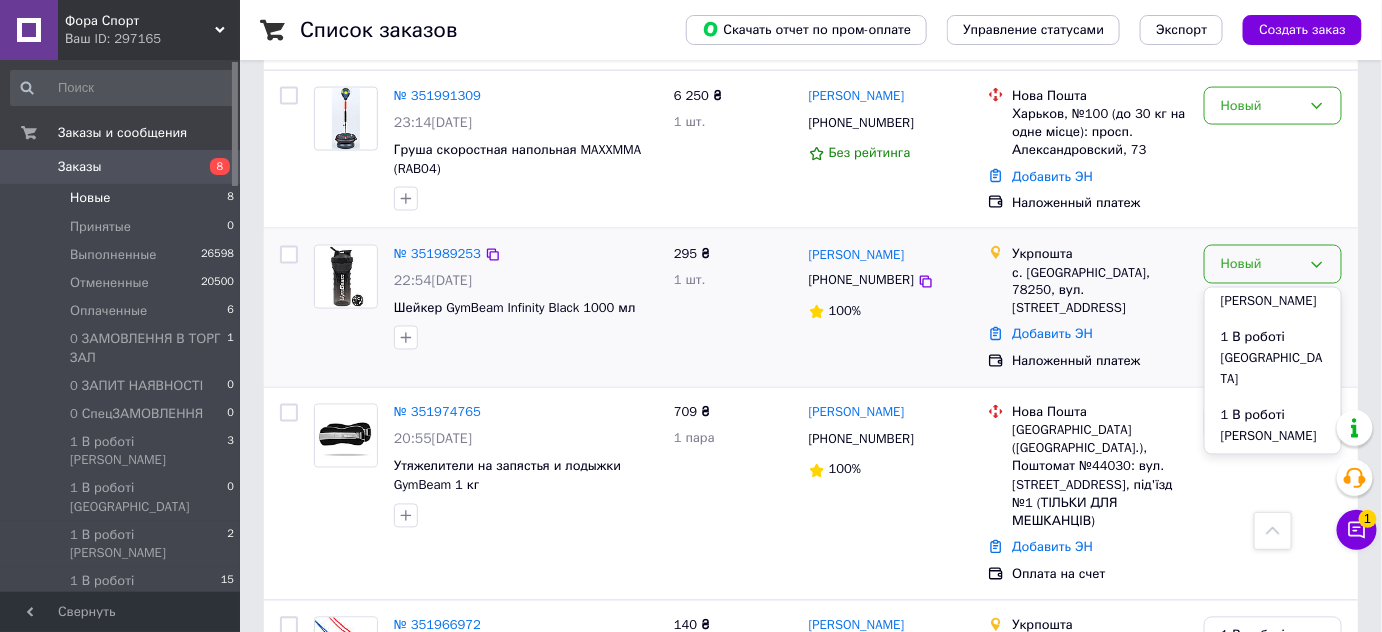 scroll, scrollTop: 272, scrollLeft: 0, axis: vertical 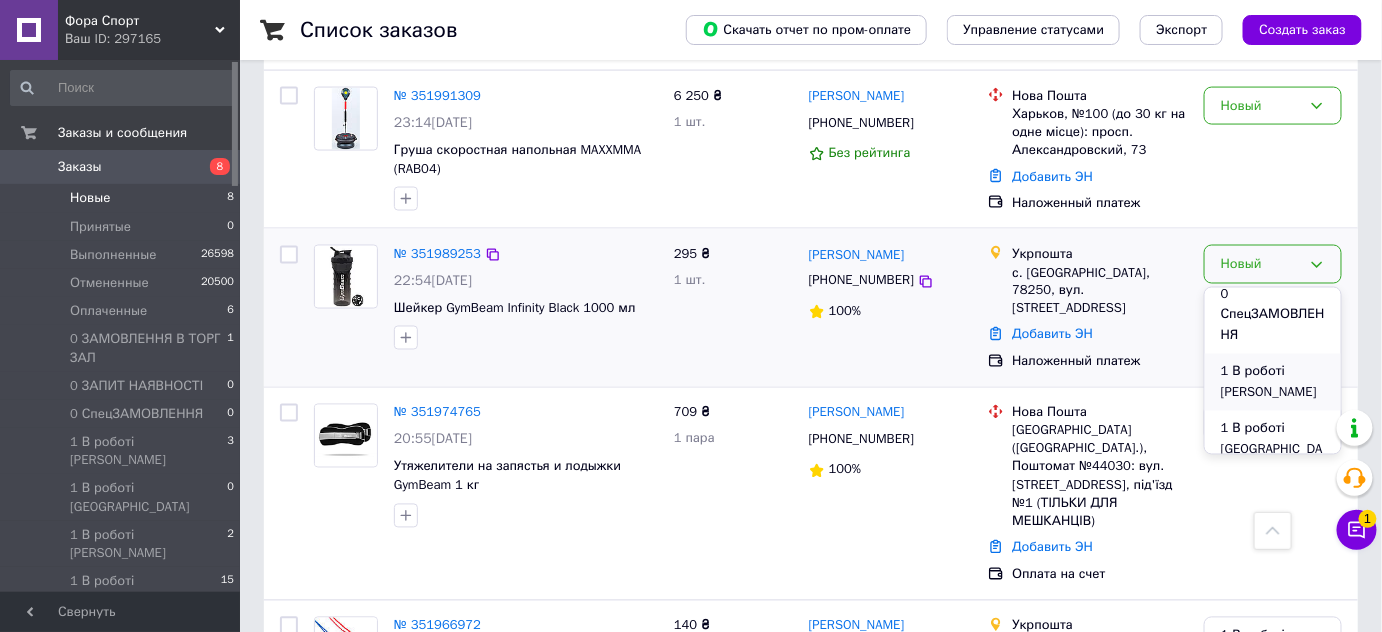 click on "1 В роботі [PERSON_NAME]" at bounding box center [1273, 382] 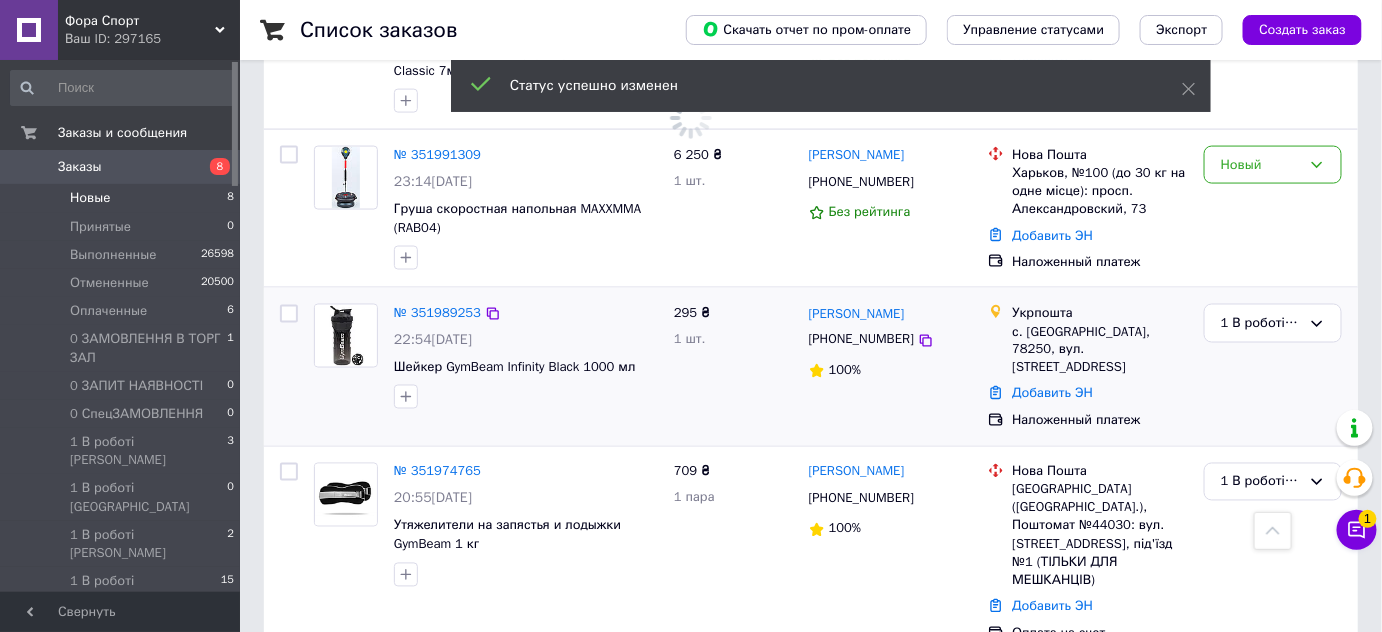 scroll, scrollTop: 898, scrollLeft: 0, axis: vertical 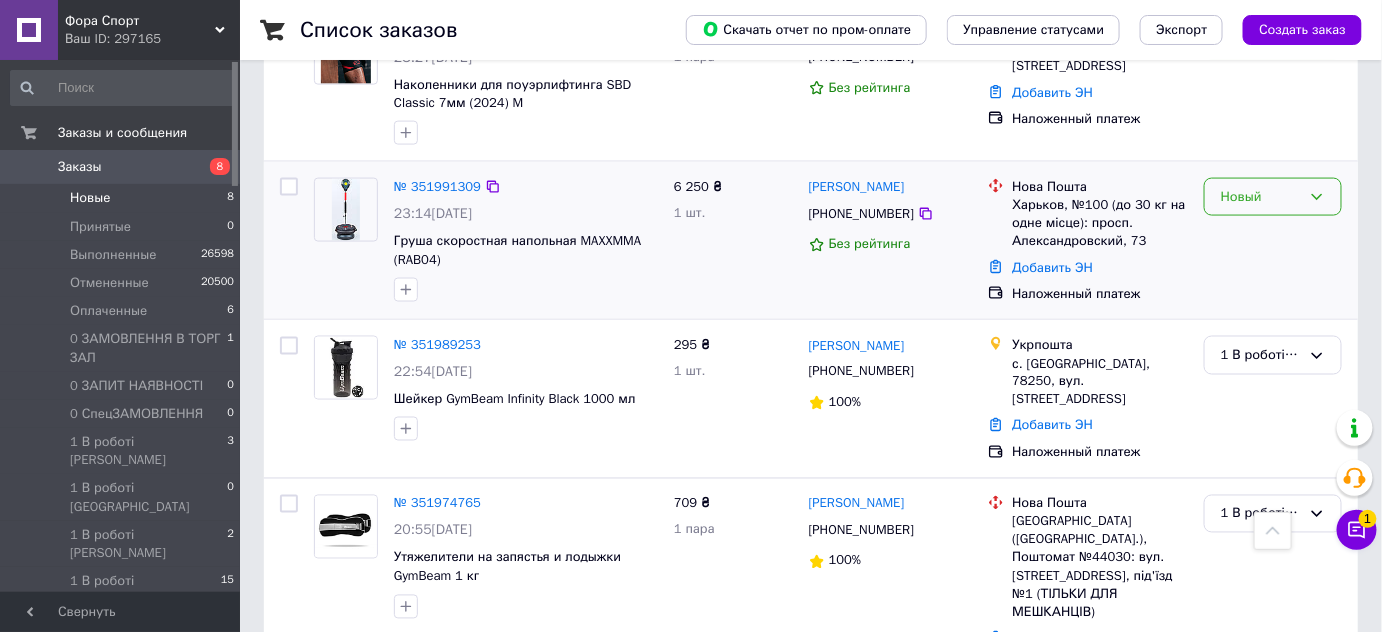 click on "Новый" at bounding box center (1261, 197) 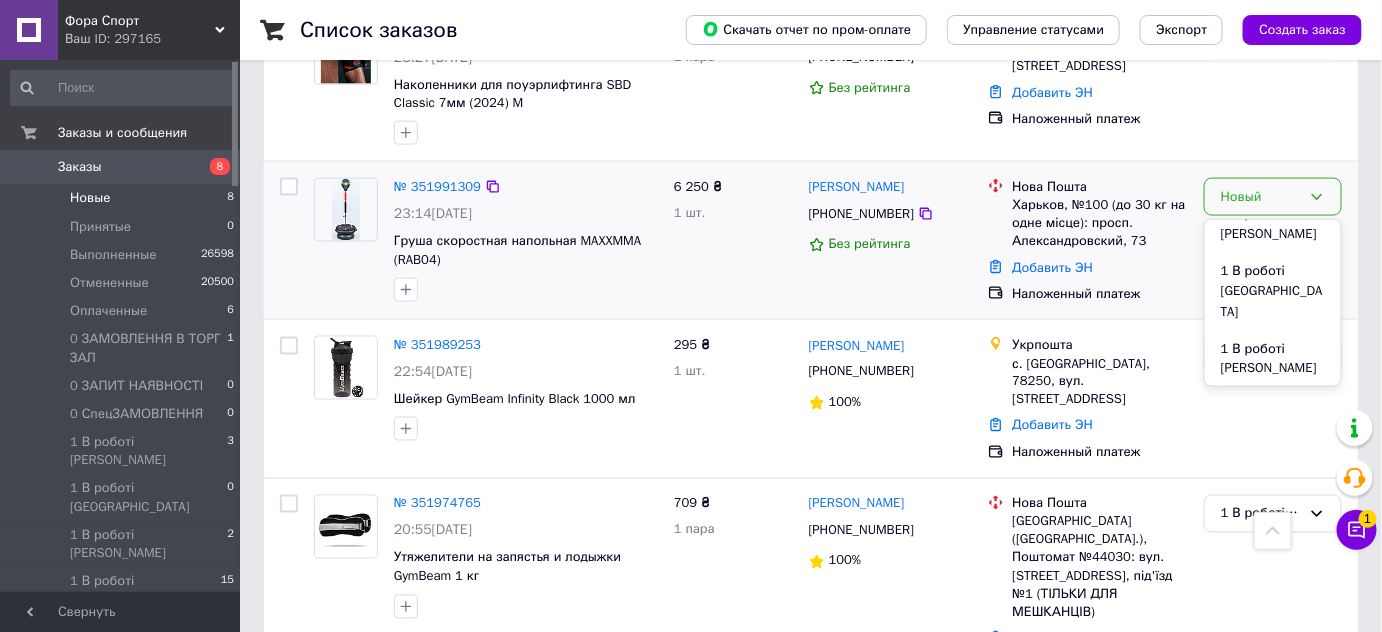 scroll, scrollTop: 272, scrollLeft: 0, axis: vertical 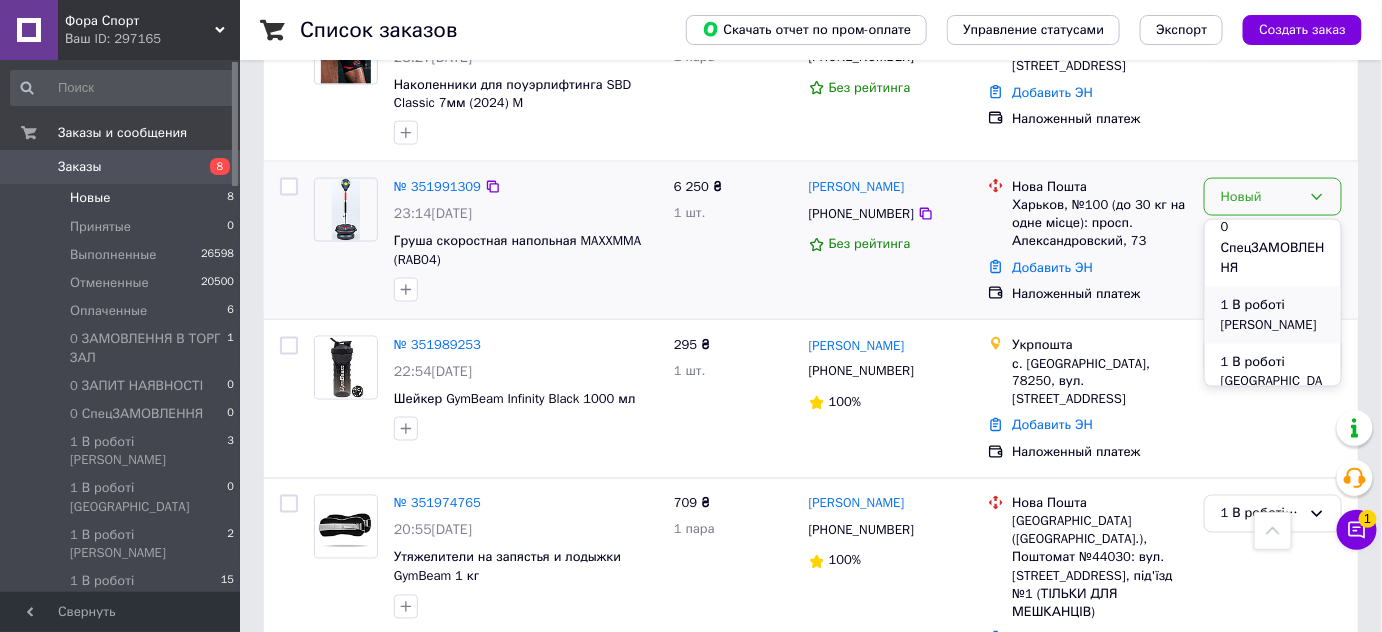 click on "1 В роботі [PERSON_NAME]" at bounding box center [1273, 315] 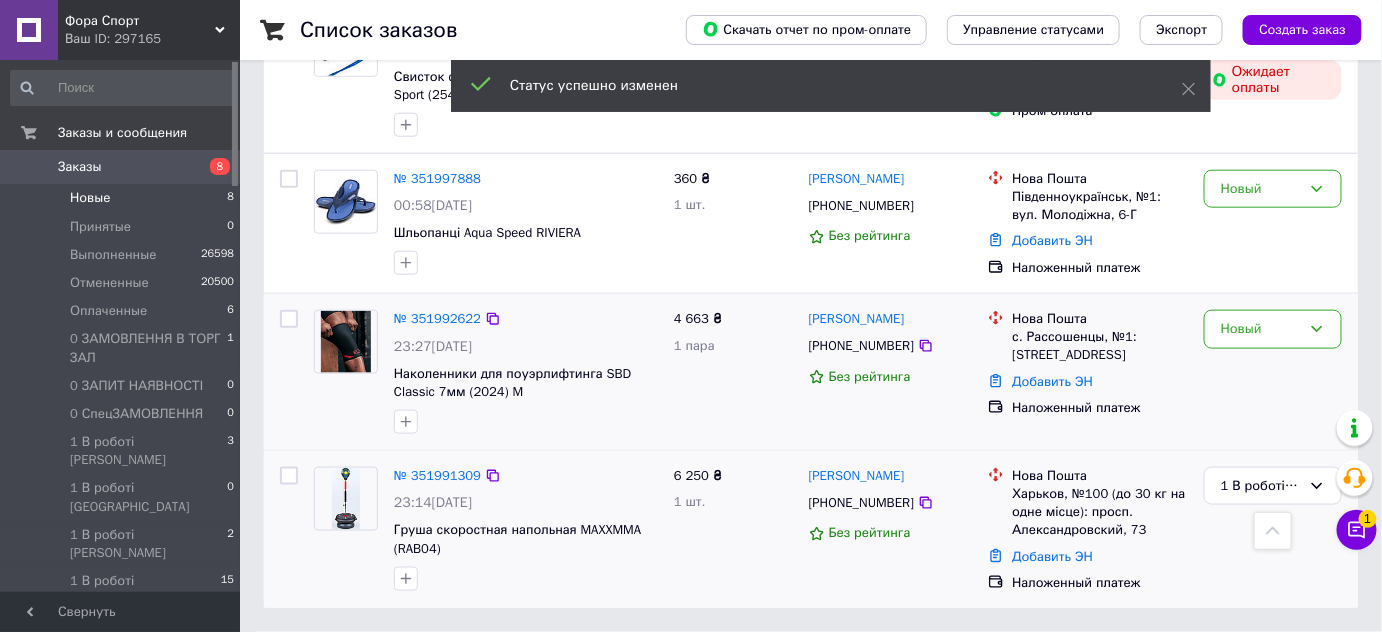 scroll, scrollTop: 606, scrollLeft: 0, axis: vertical 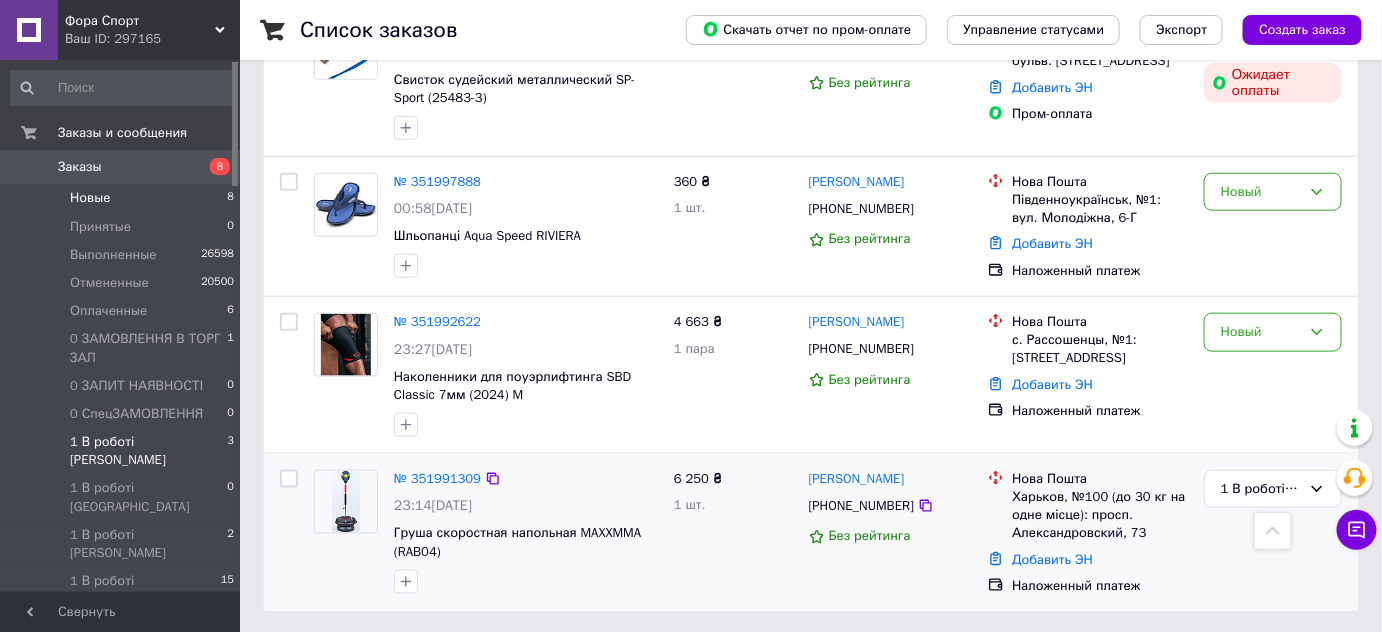 click on "1 В роботі [PERSON_NAME]" at bounding box center [148, 451] 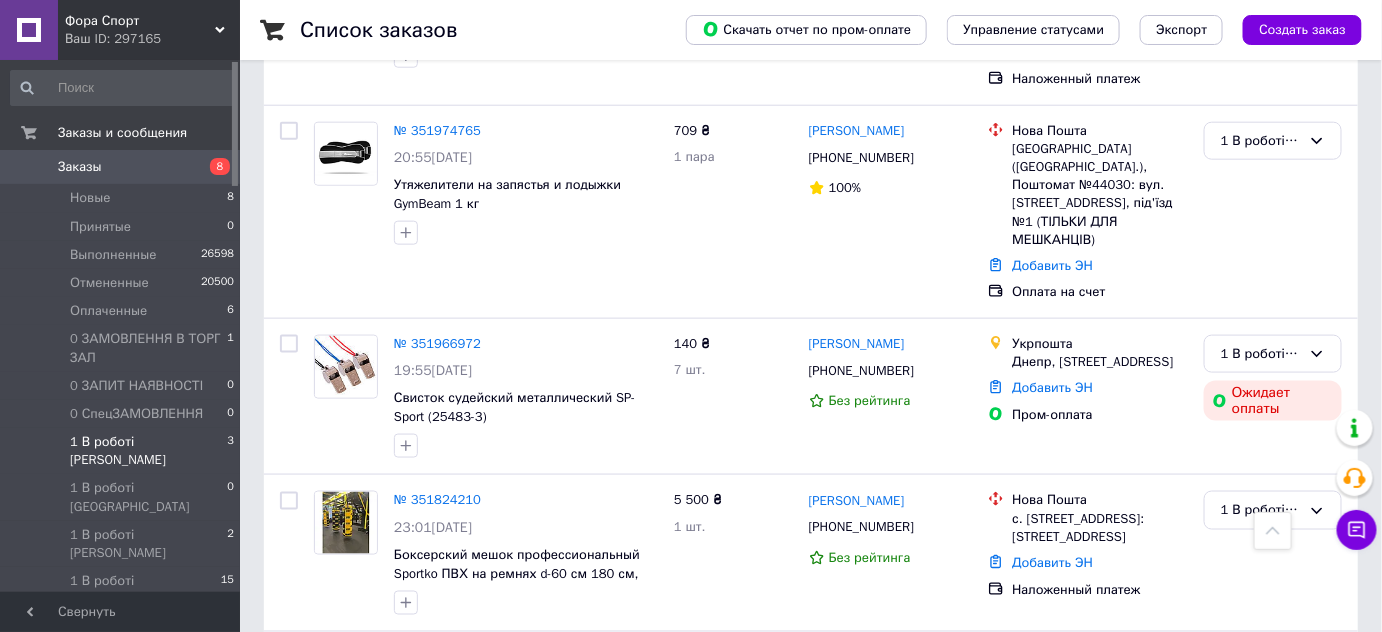 scroll, scrollTop: 648, scrollLeft: 0, axis: vertical 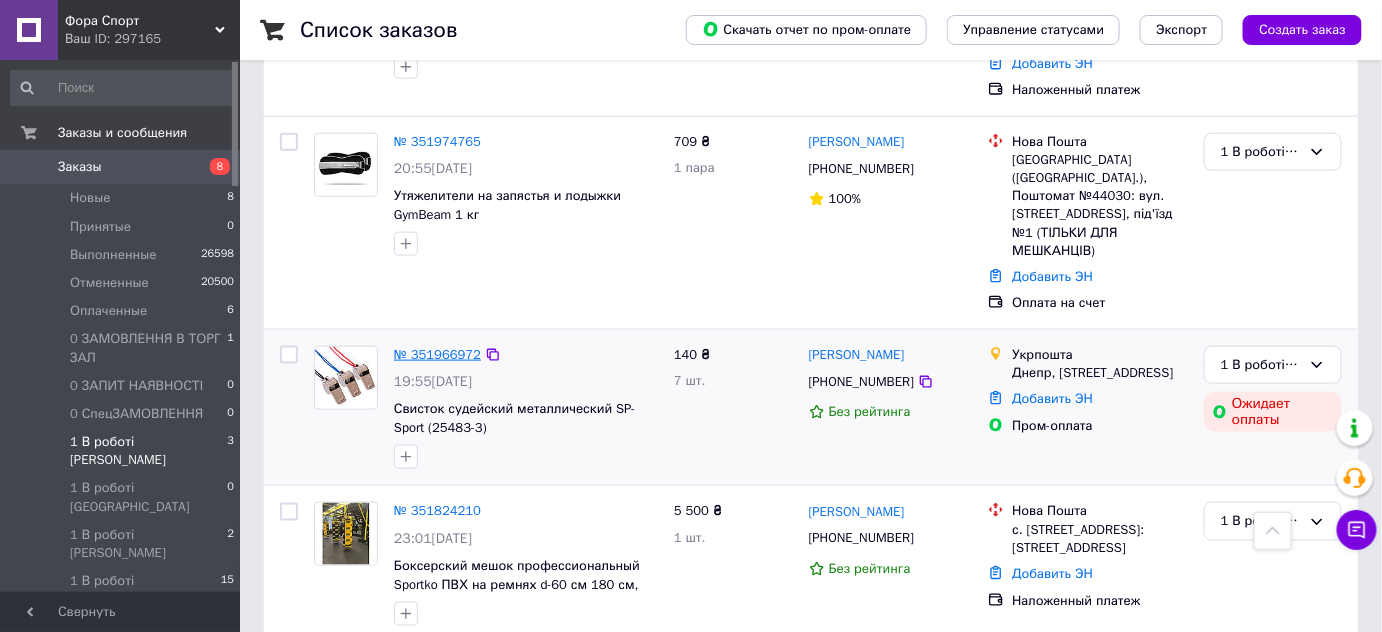 click on "№ 351966972" at bounding box center (437, 354) 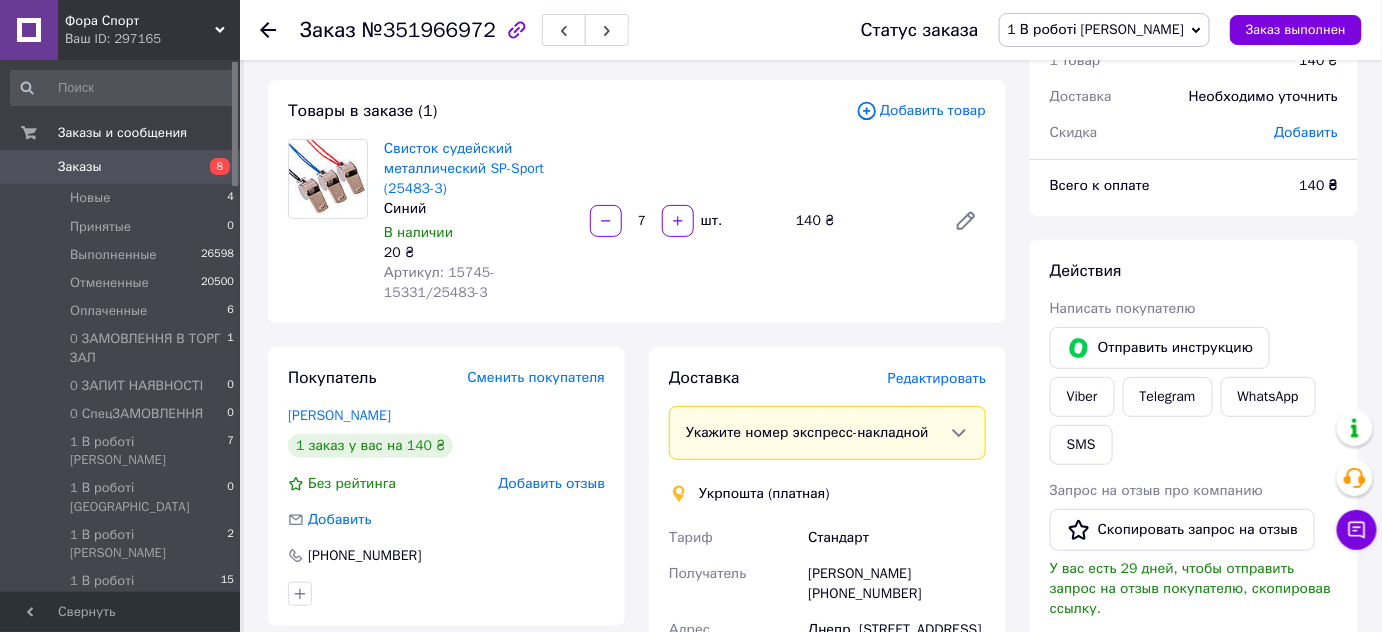 scroll, scrollTop: 1, scrollLeft: 0, axis: vertical 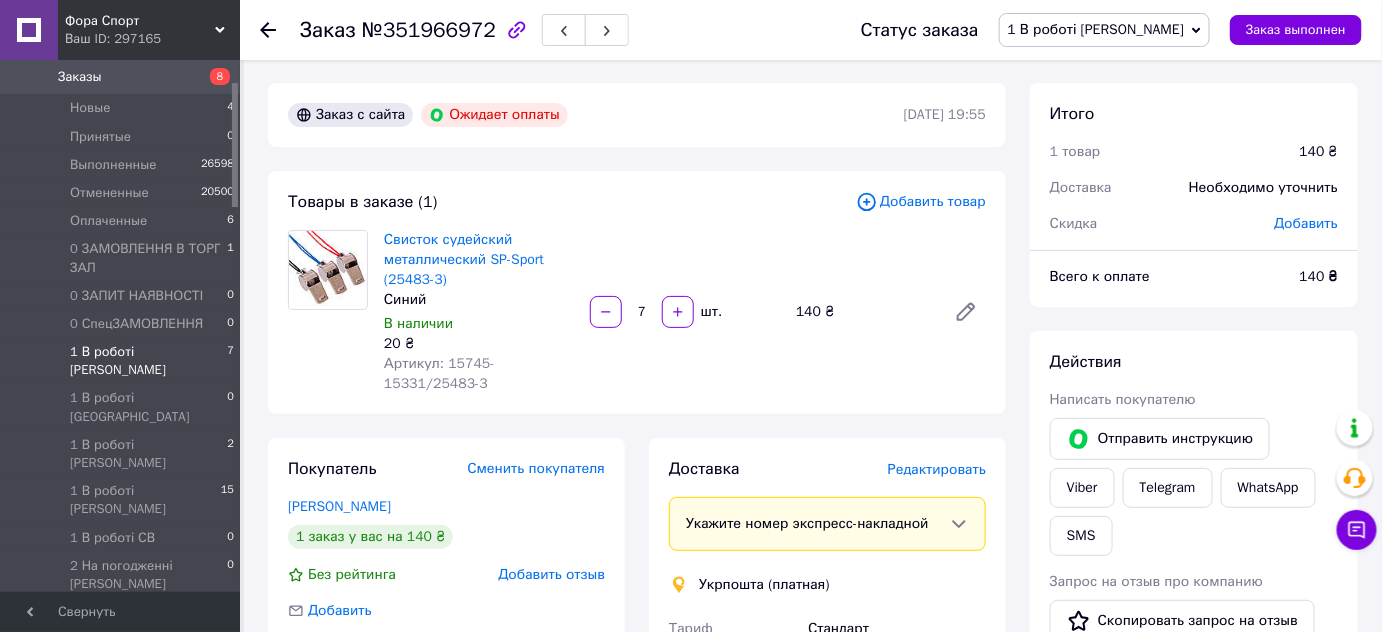 click on "1 В роботі [PERSON_NAME]" at bounding box center (148, 361) 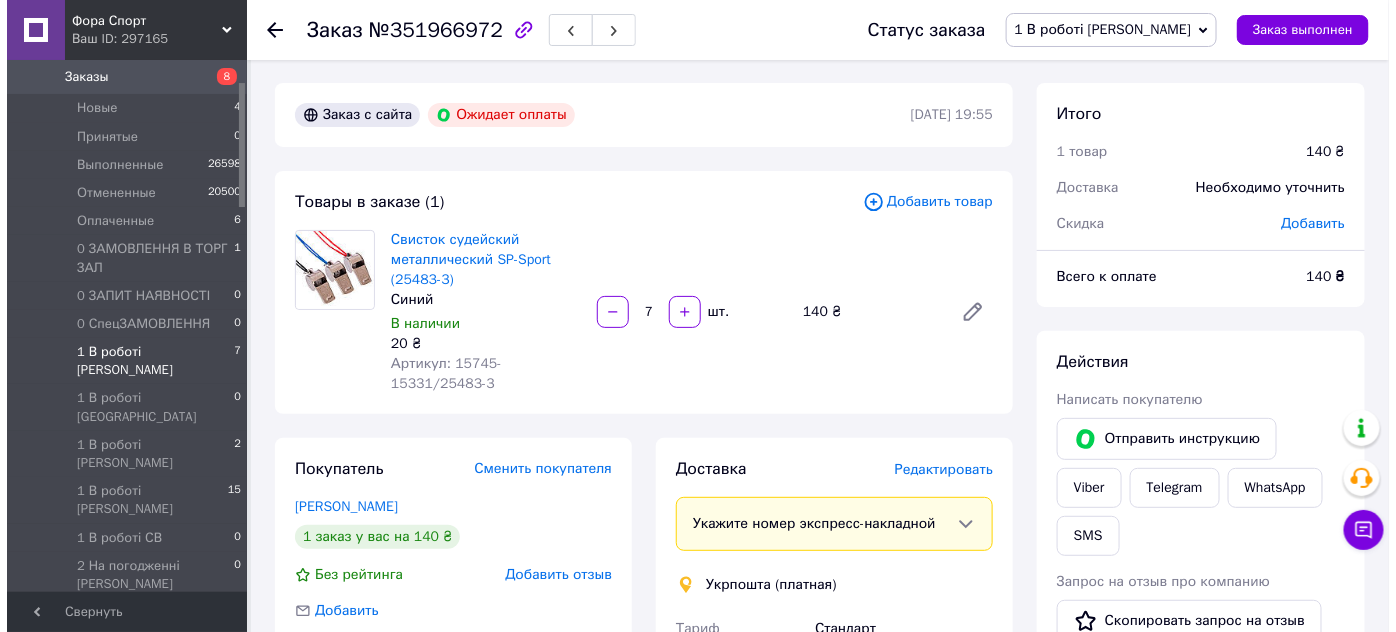 scroll, scrollTop: 0, scrollLeft: 0, axis: both 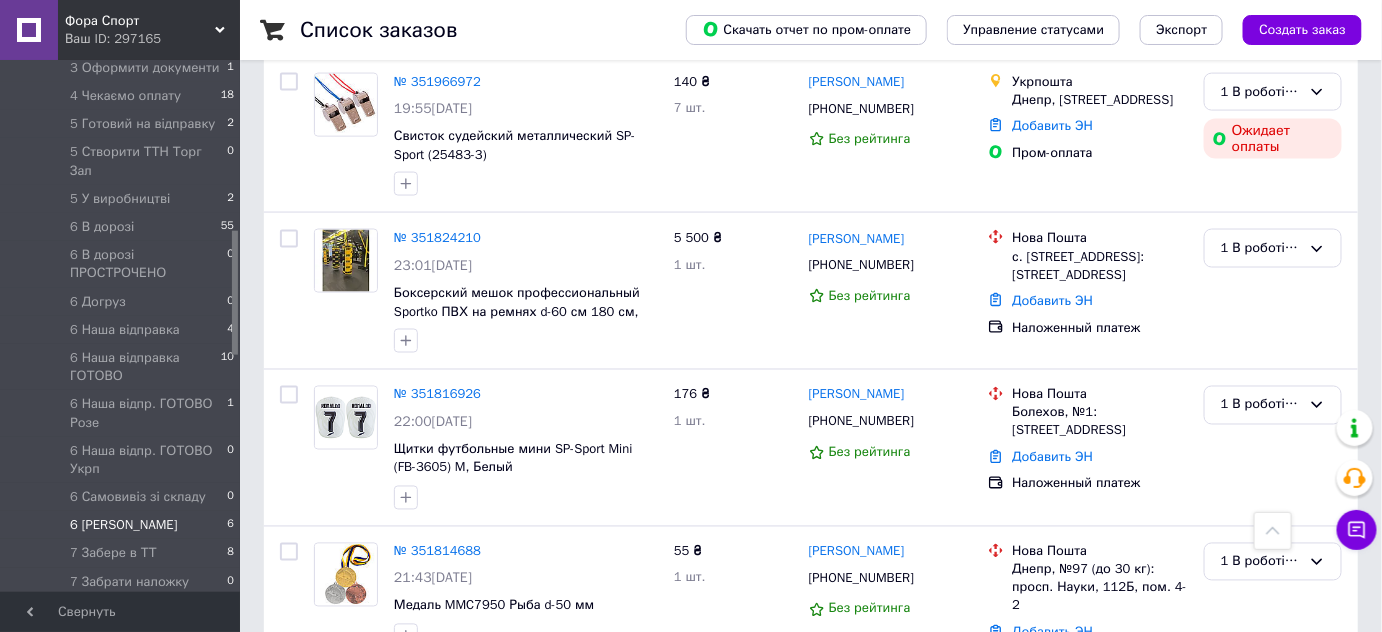 click on "6 [PERSON_NAME]" at bounding box center [124, 525] 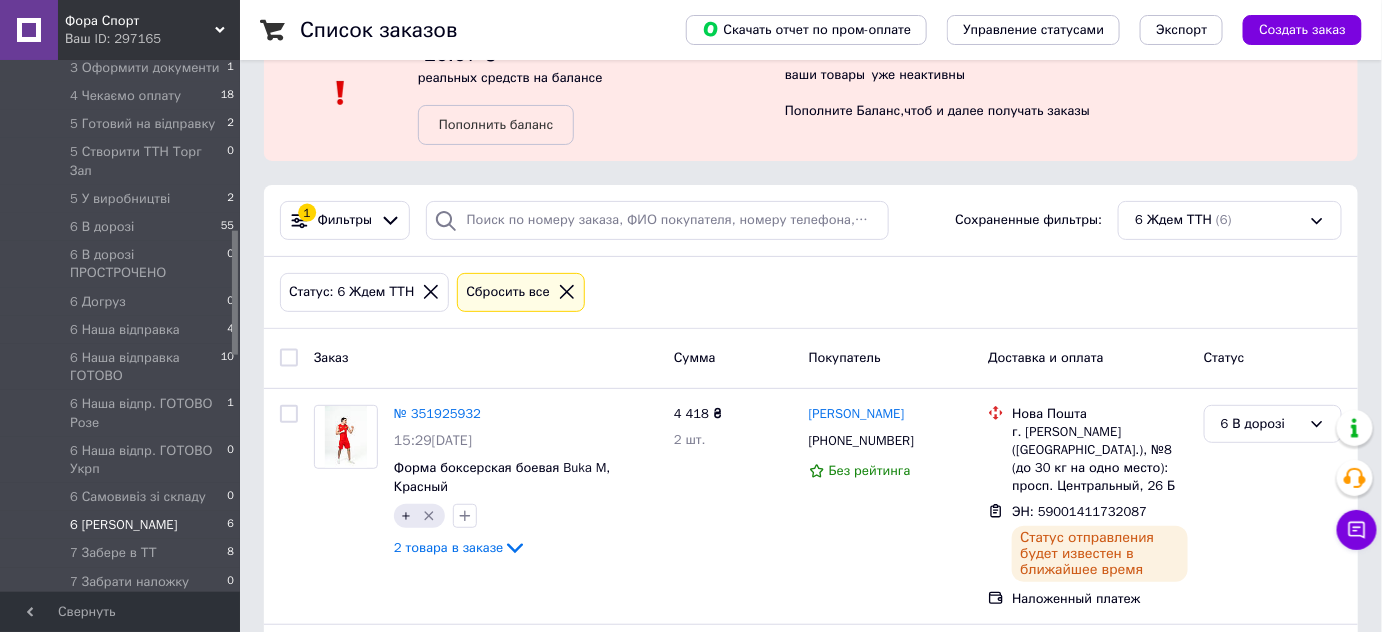 scroll, scrollTop: 90, scrollLeft: 0, axis: vertical 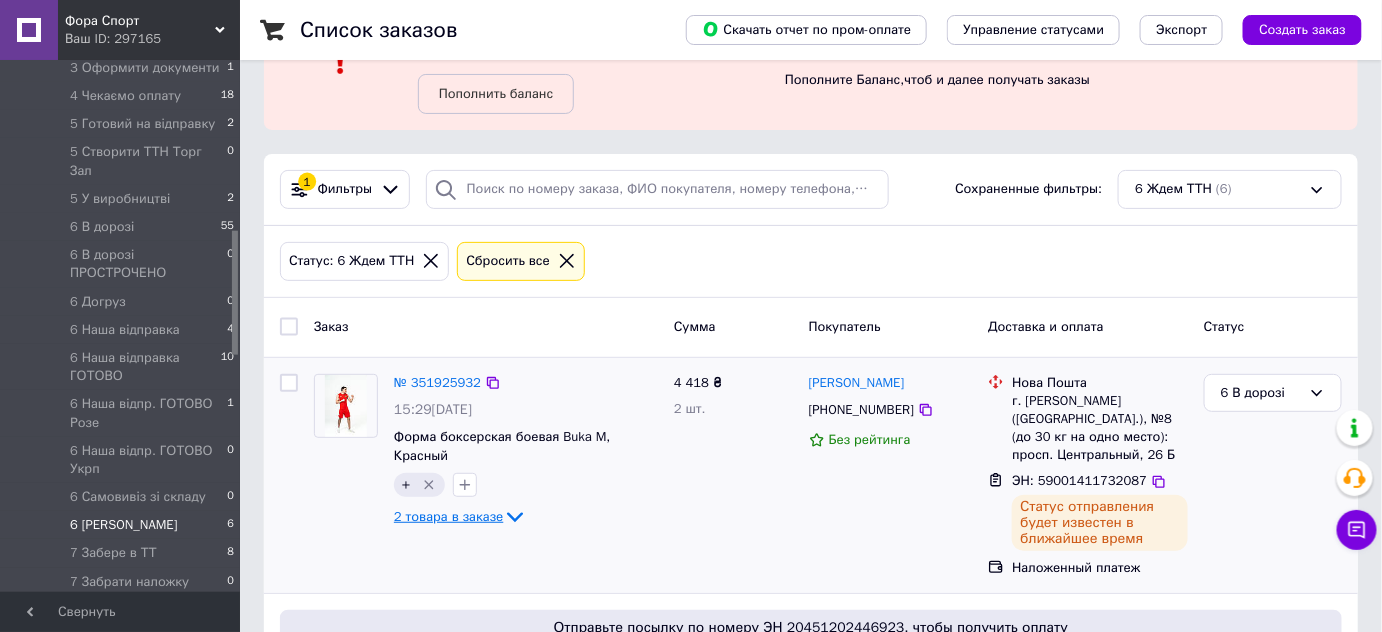 click on "2 товара в заказе" at bounding box center [448, 516] 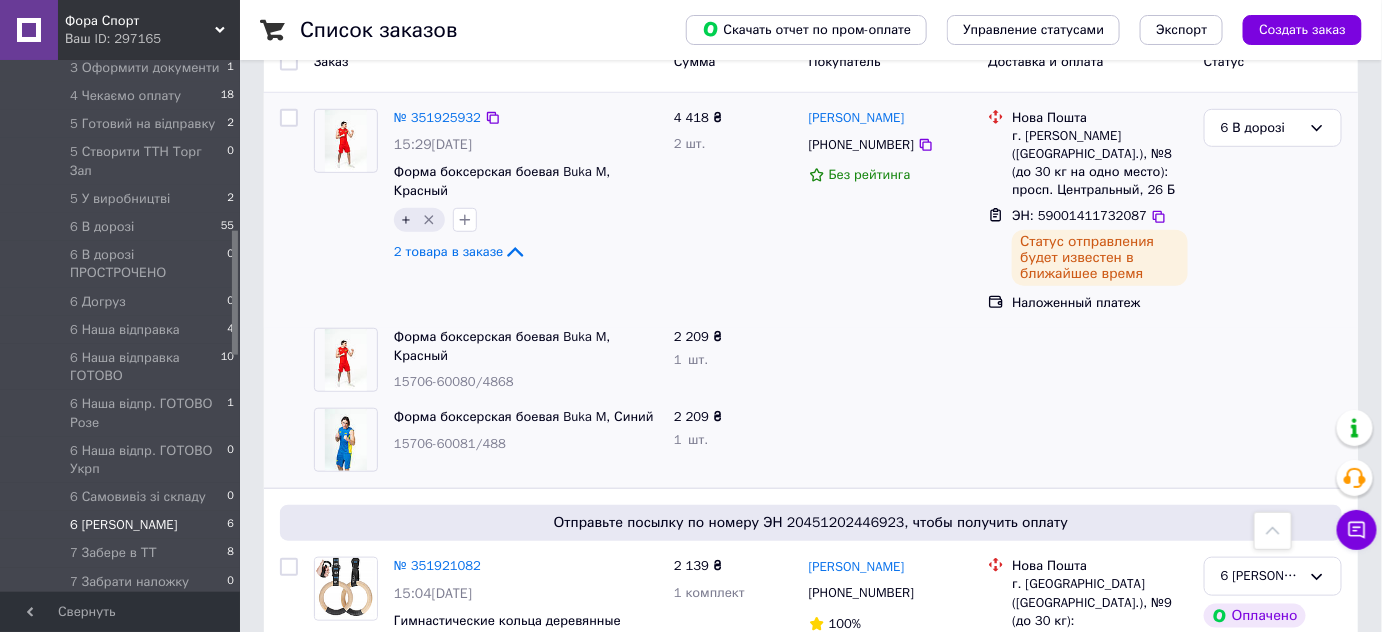 scroll, scrollTop: 363, scrollLeft: 0, axis: vertical 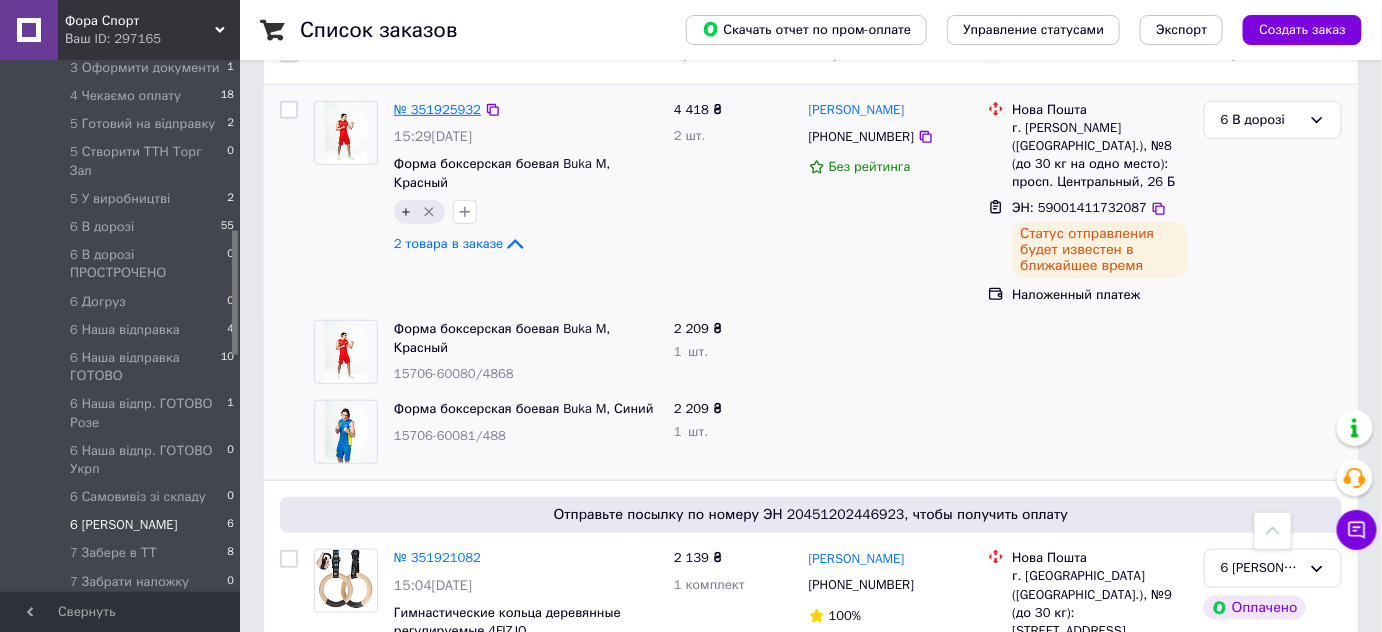 click on "№ 351925932" at bounding box center [437, 109] 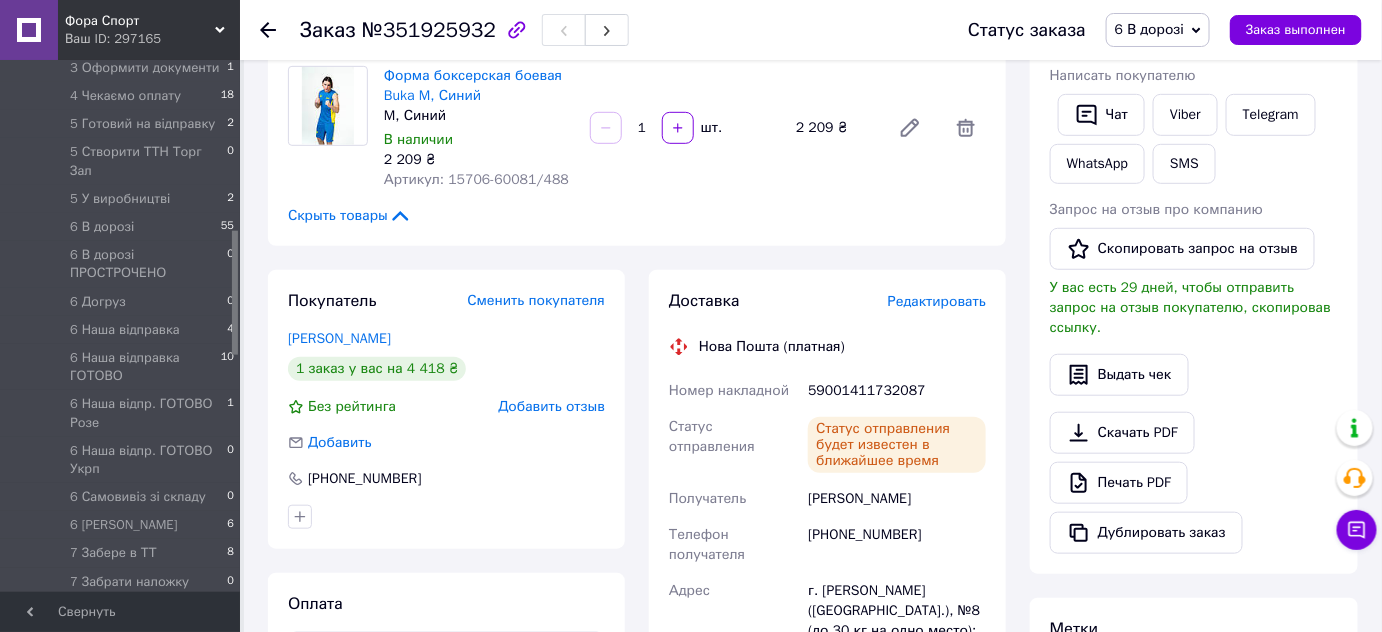scroll, scrollTop: 343, scrollLeft: 0, axis: vertical 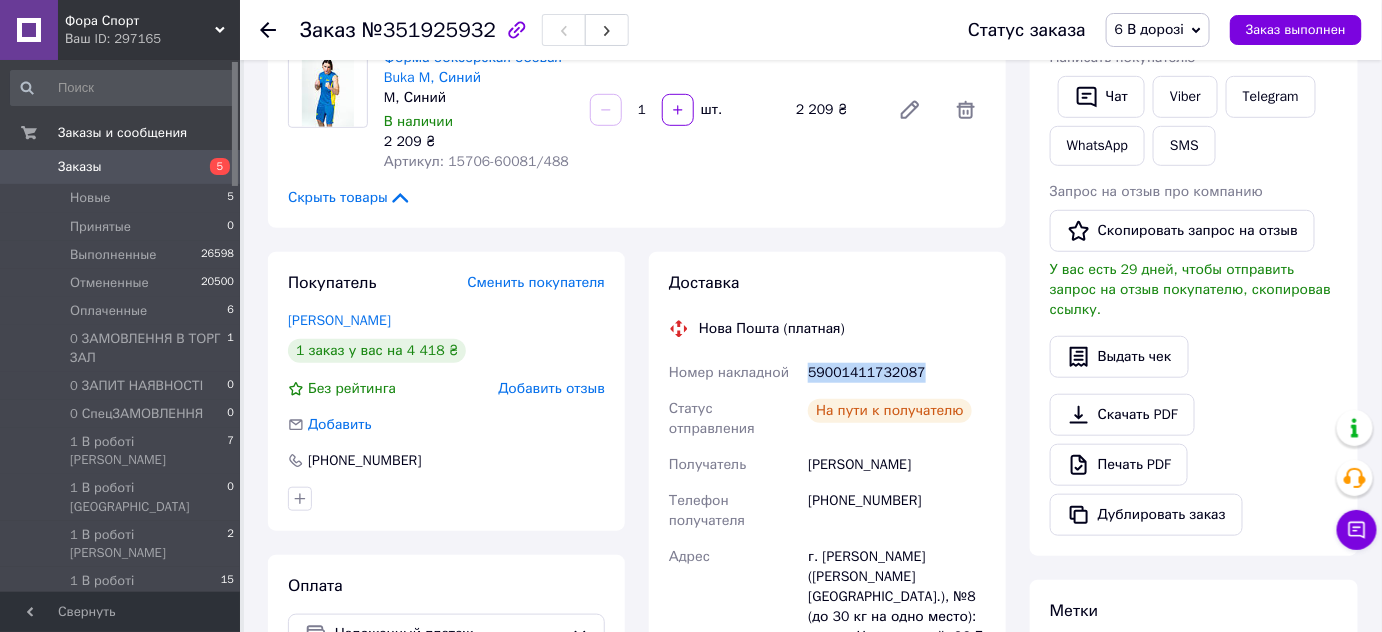 drag, startPoint x: 810, startPoint y: 354, endPoint x: 928, endPoint y: 356, distance: 118.016945 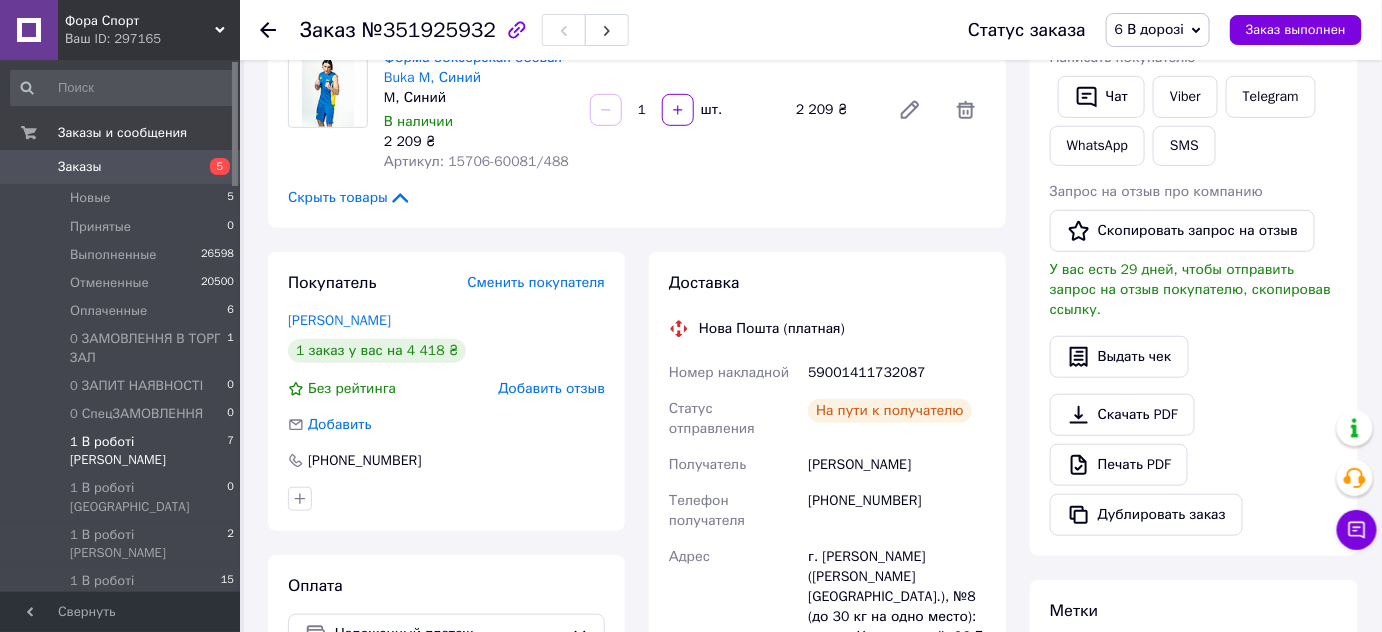 click on "1 В роботі [PERSON_NAME]" at bounding box center (148, 451) 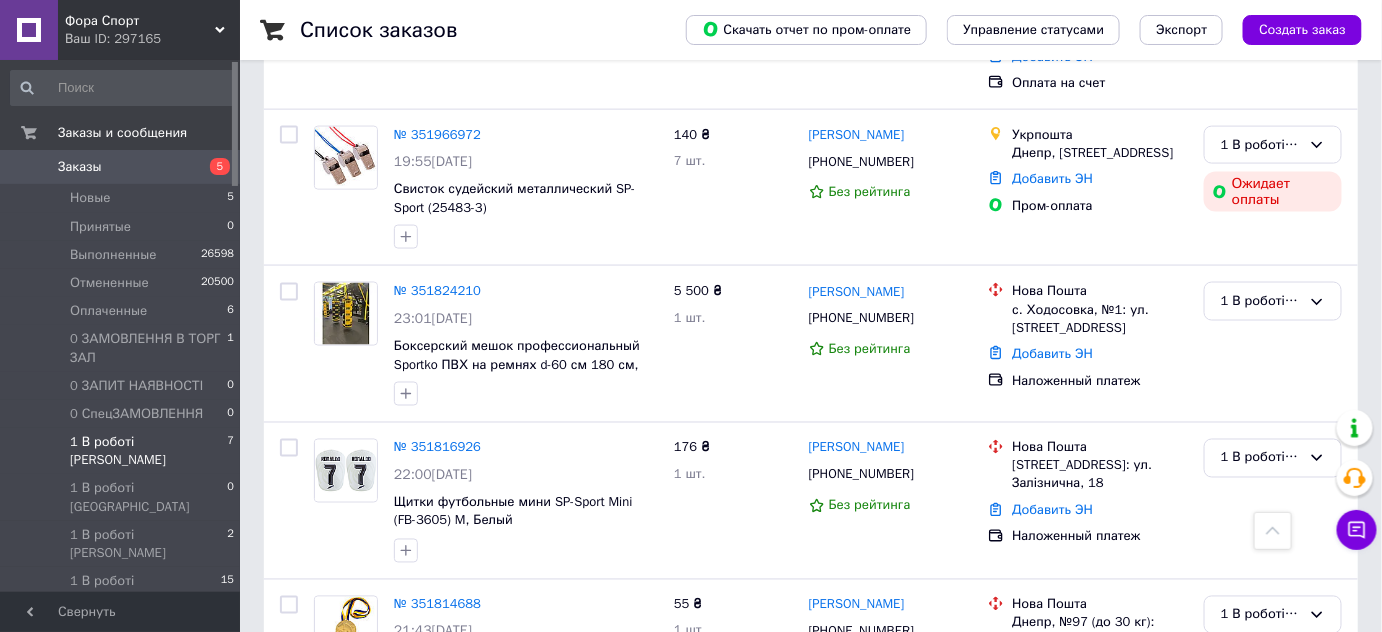 scroll, scrollTop: 909, scrollLeft: 0, axis: vertical 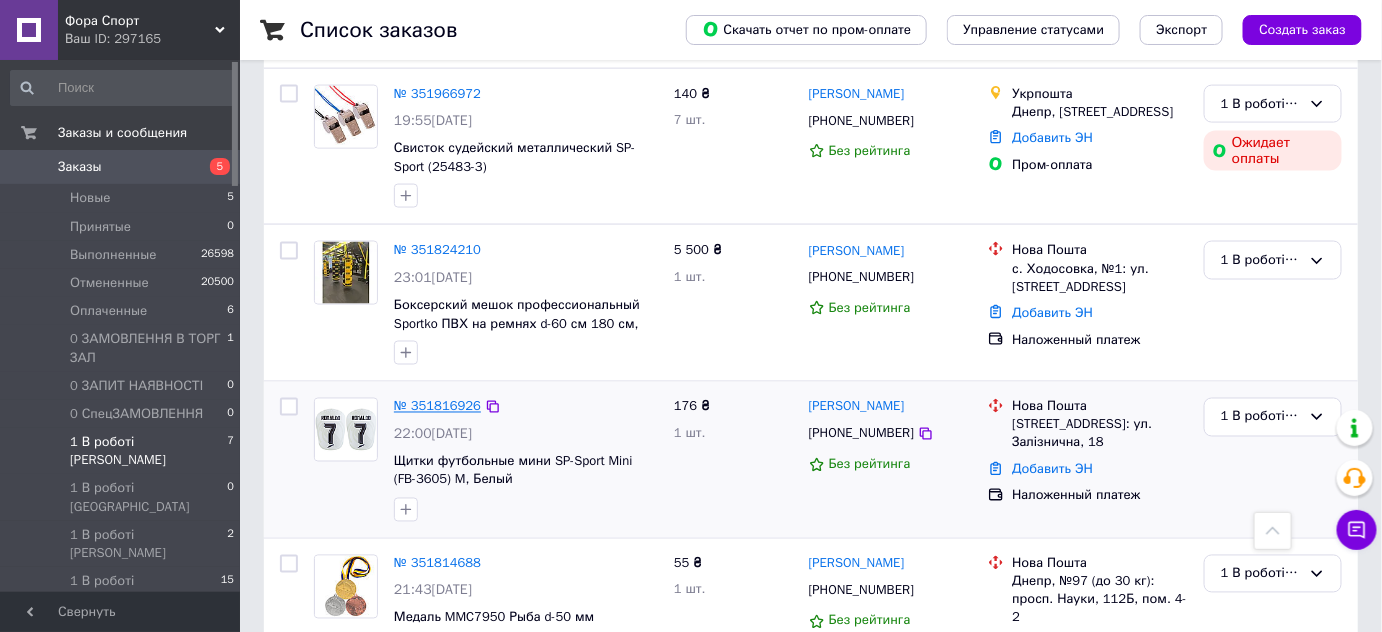 click on "№ 351816926" at bounding box center [437, 406] 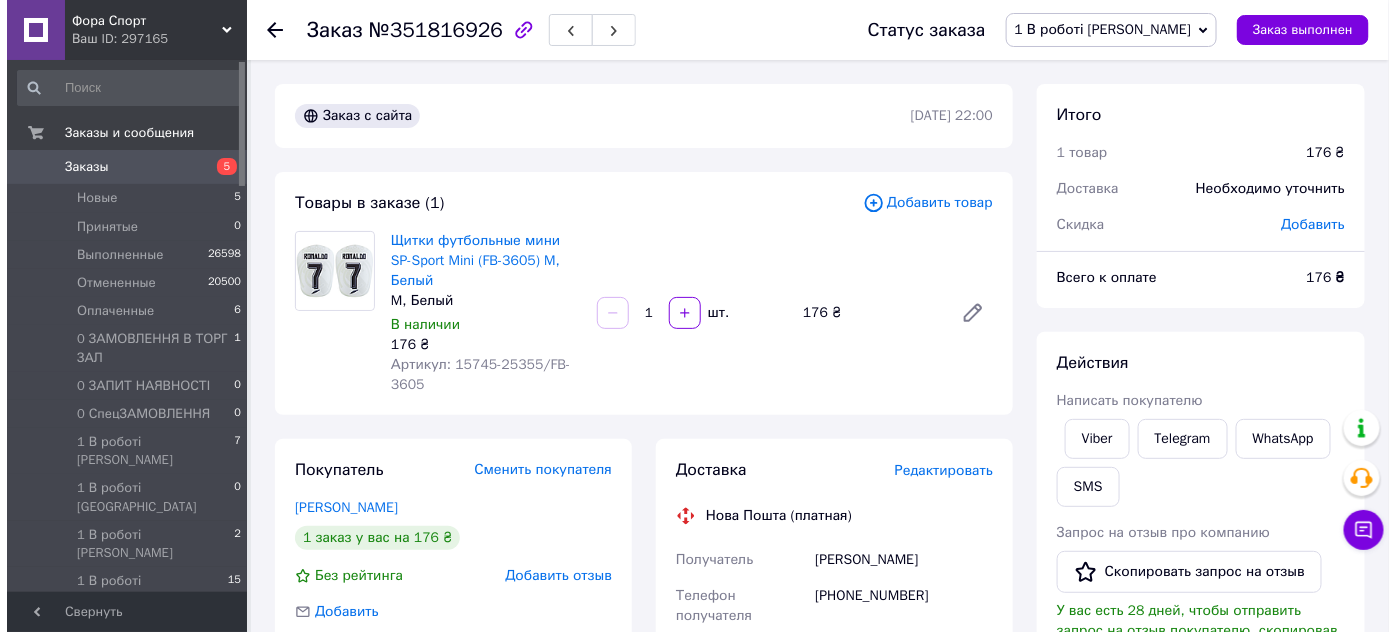 scroll, scrollTop: 0, scrollLeft: 0, axis: both 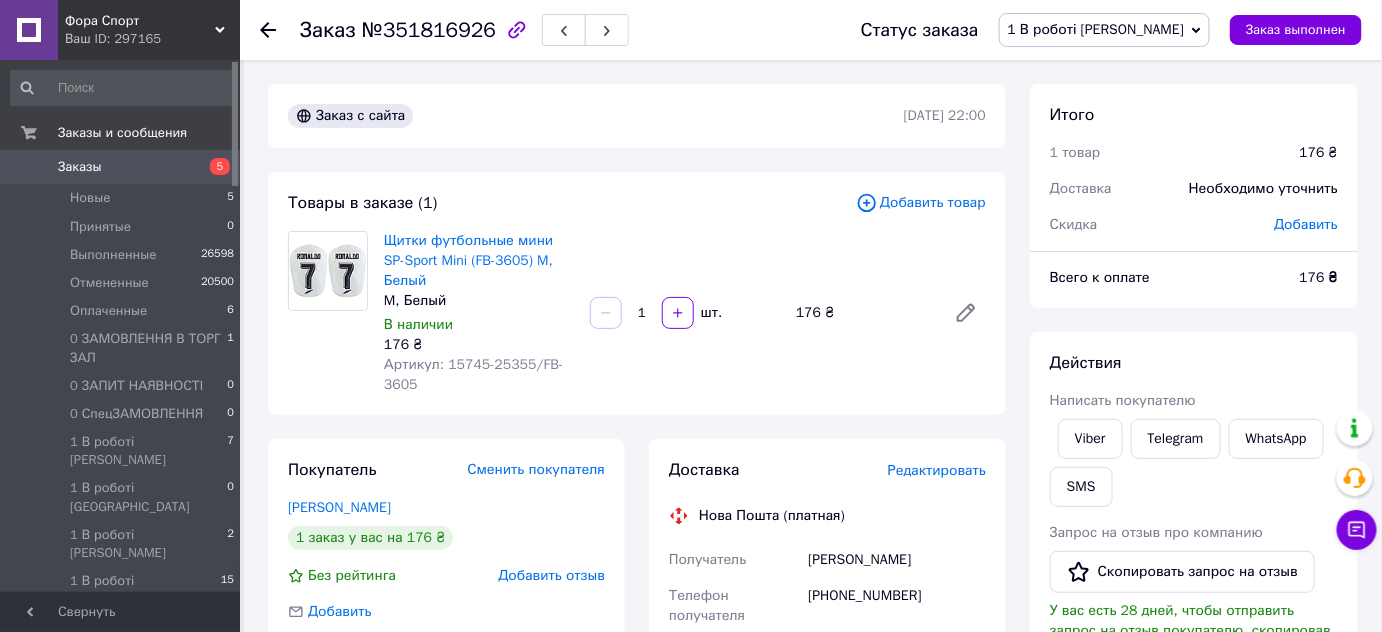 click on "Добавить товар" at bounding box center [921, 203] 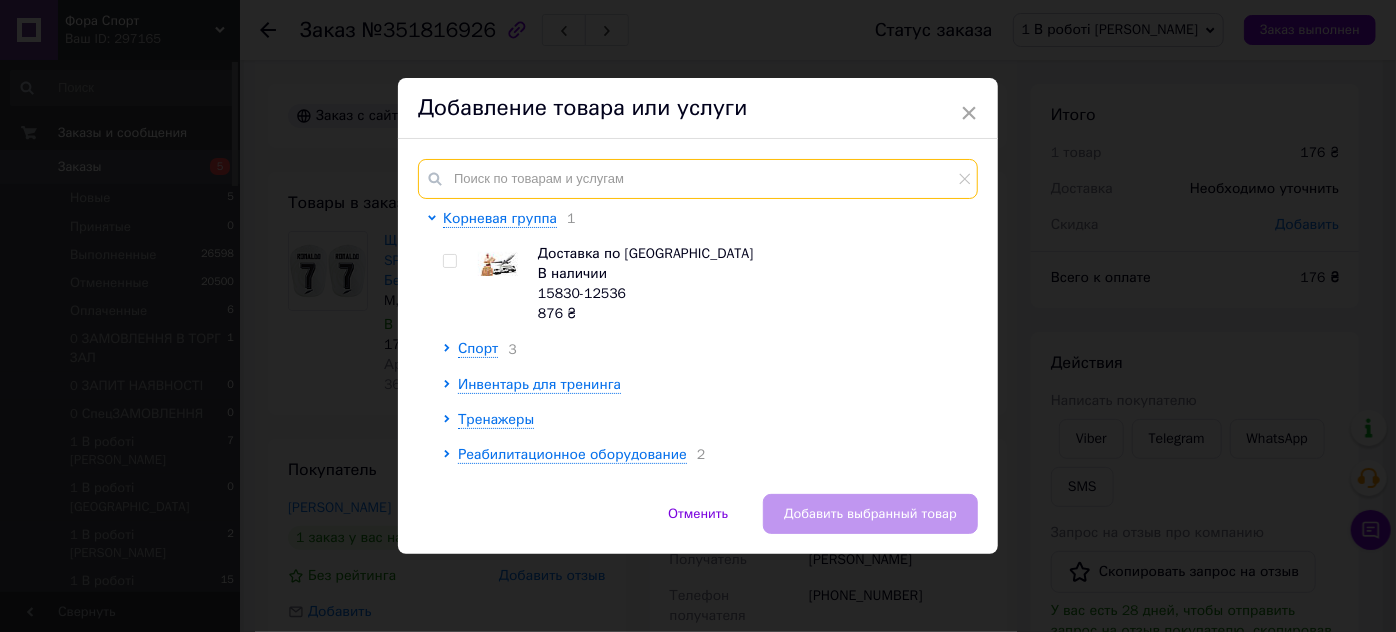 click at bounding box center (698, 179) 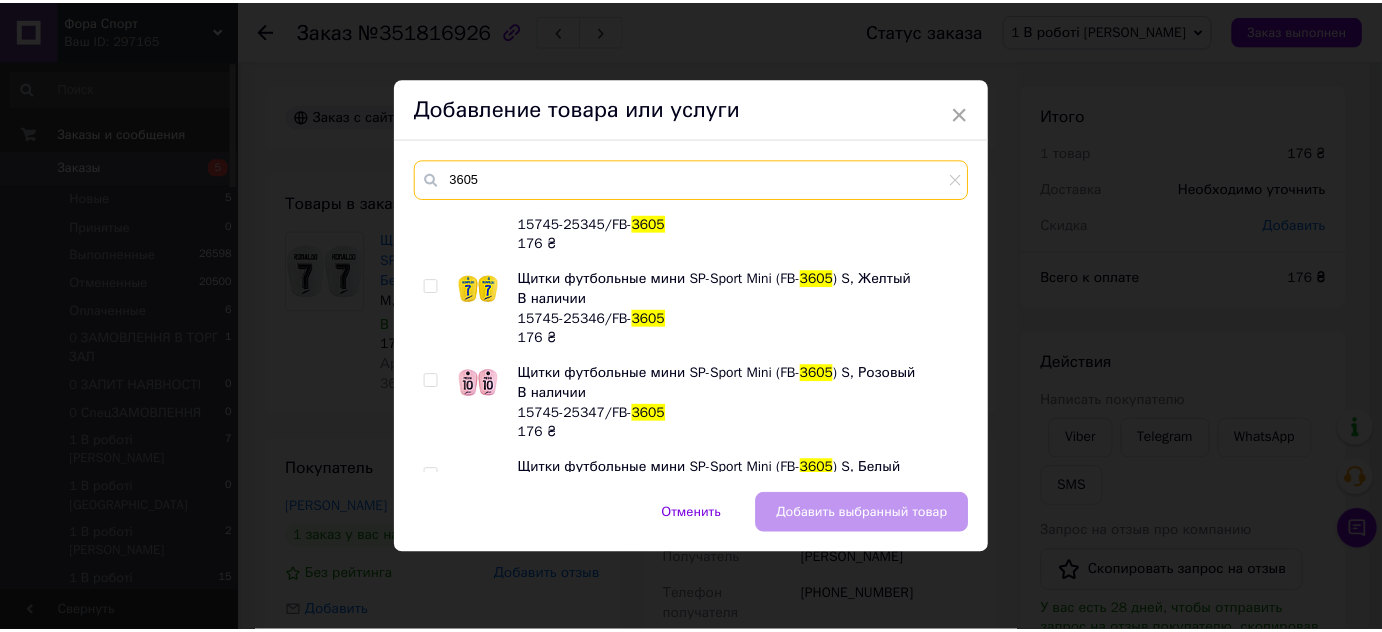 scroll, scrollTop: 0, scrollLeft: 0, axis: both 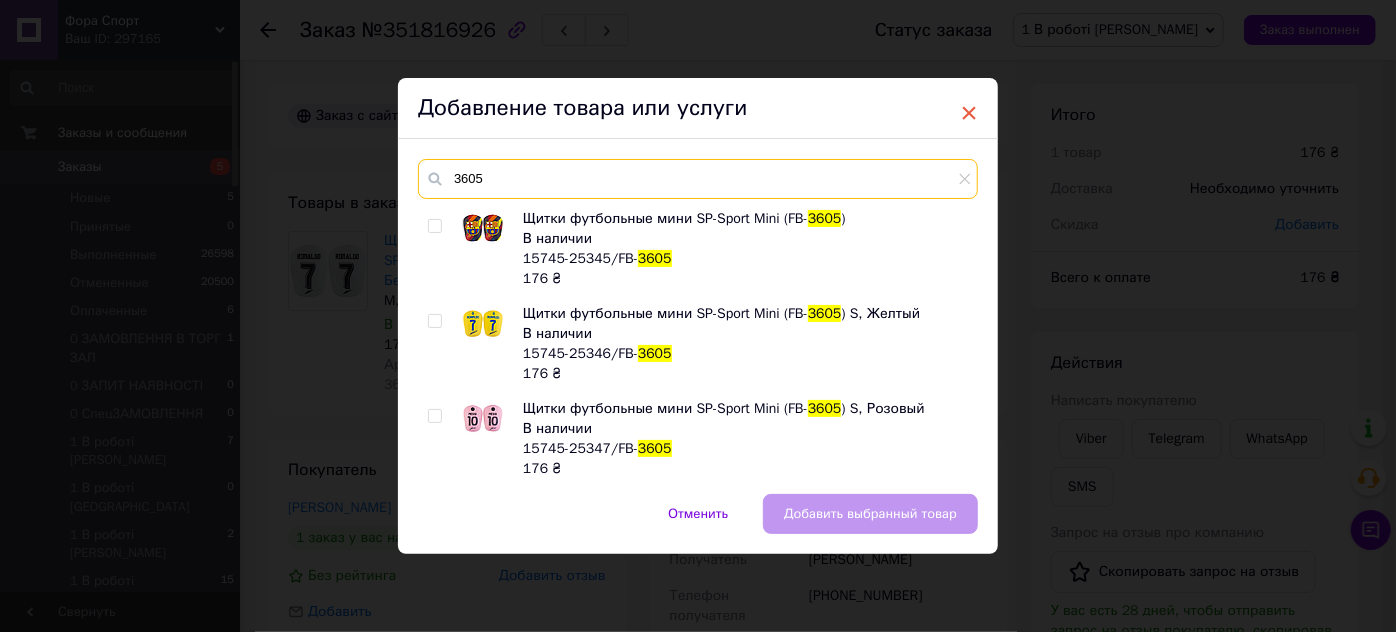 type on "3605" 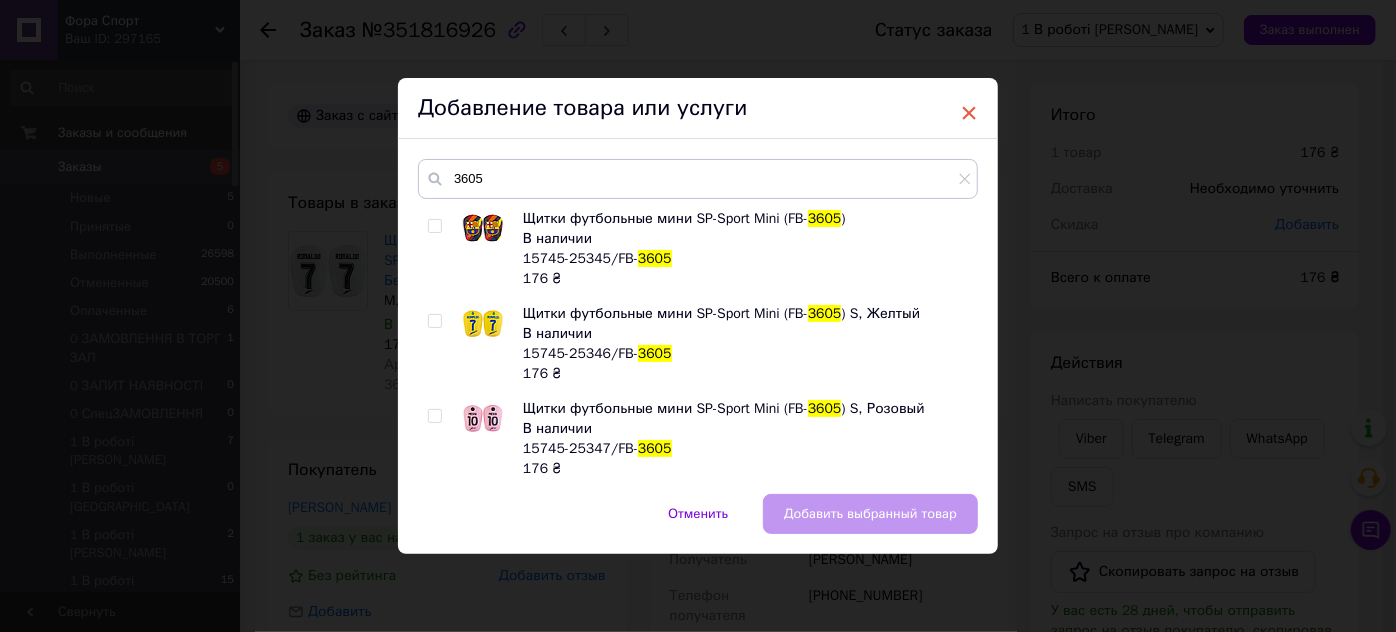 click on "×" at bounding box center (969, 113) 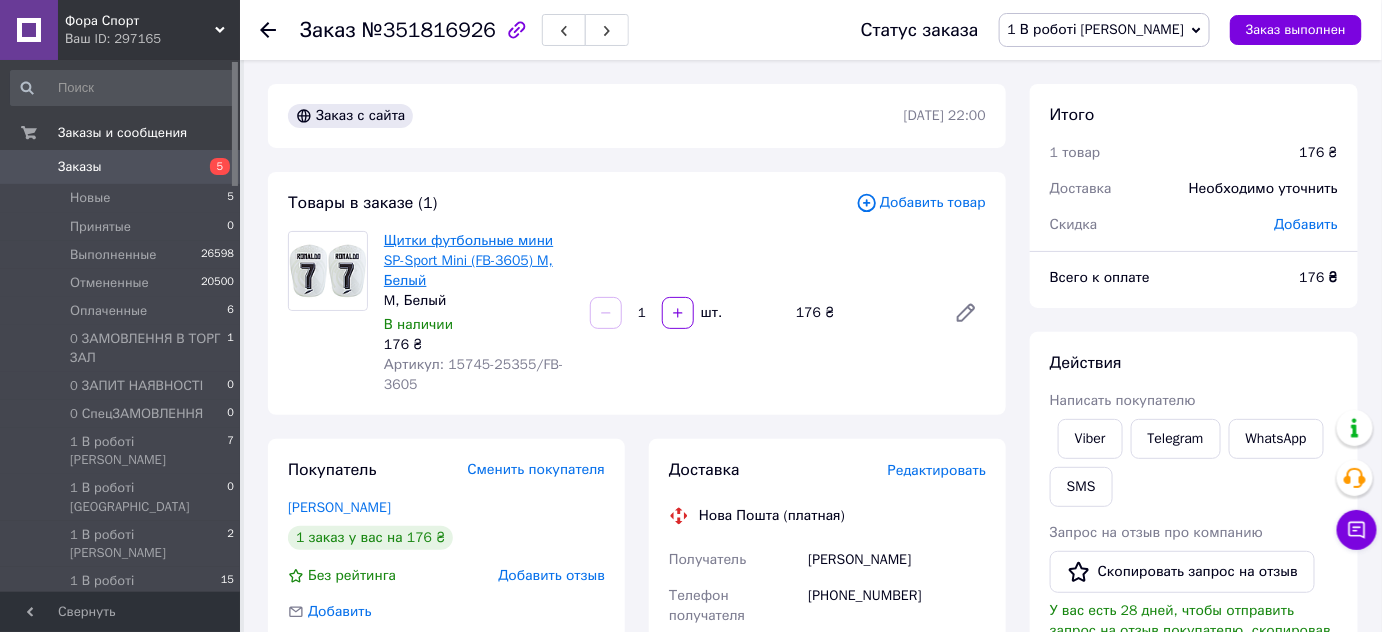 click on "Щитки футбольные мини SP-Sport Mini (FB-3605) M, Белый" at bounding box center (468, 260) 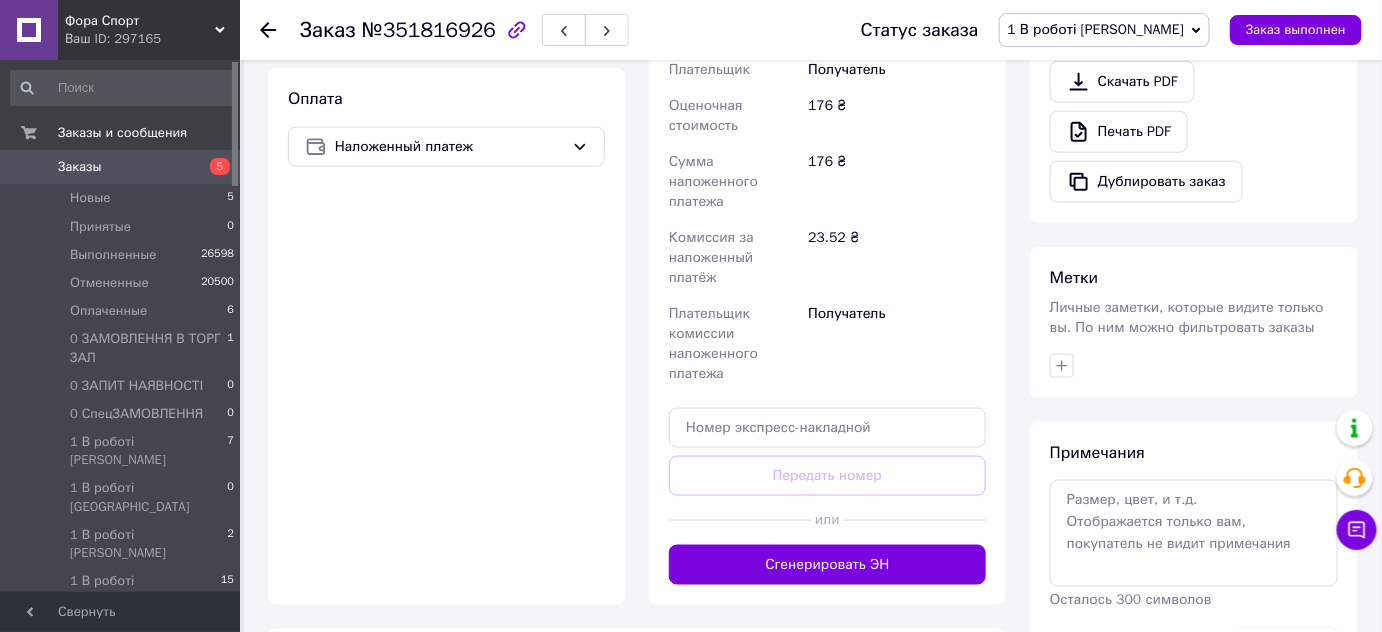 scroll, scrollTop: 818, scrollLeft: 0, axis: vertical 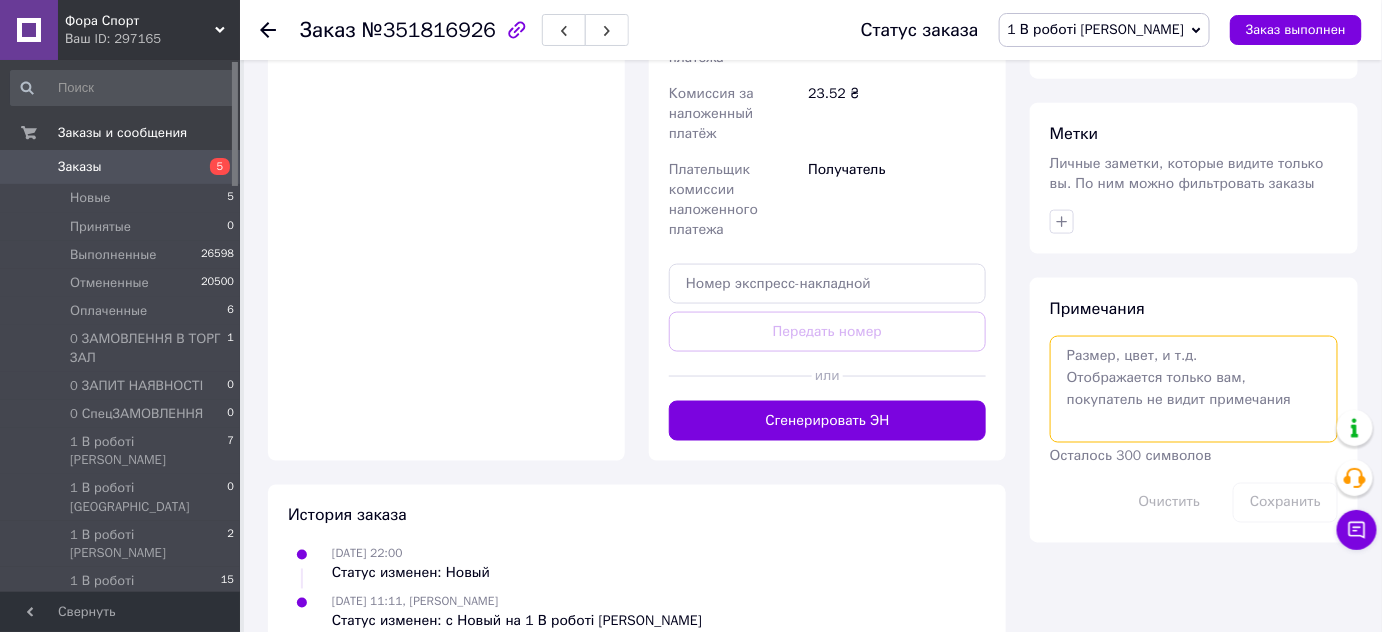 click at bounding box center (1194, 389) 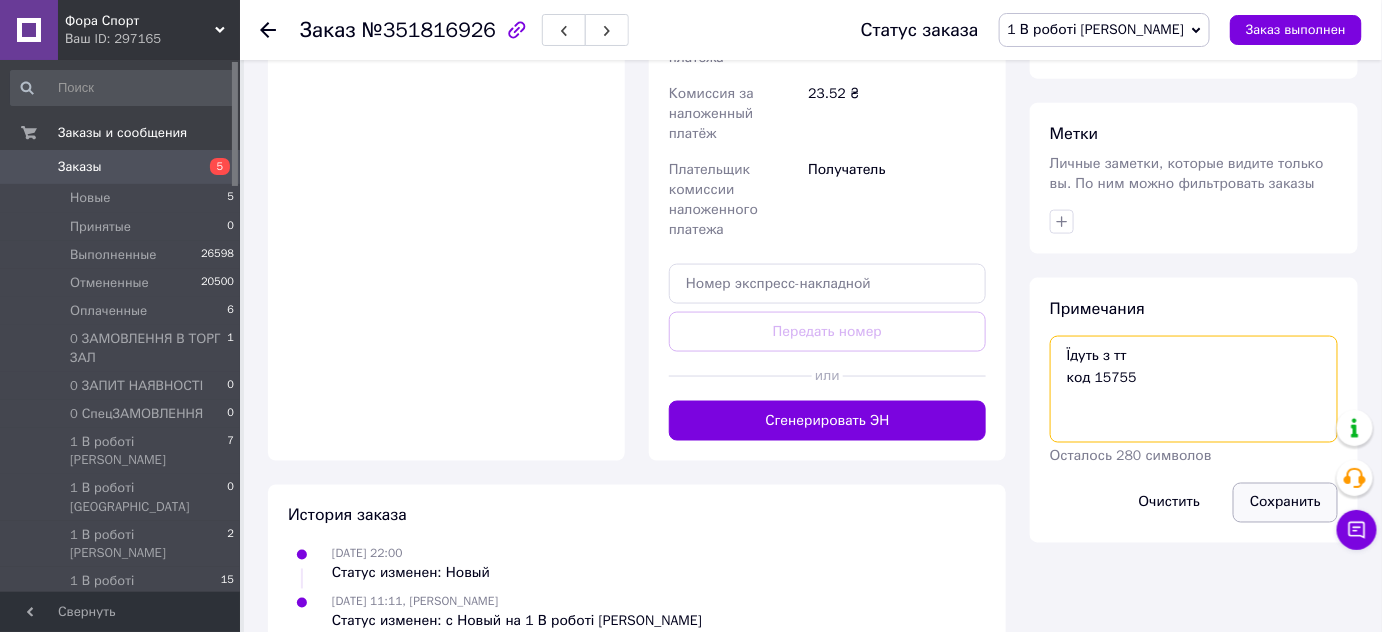 type on "Їдуть з тт
код 15755" 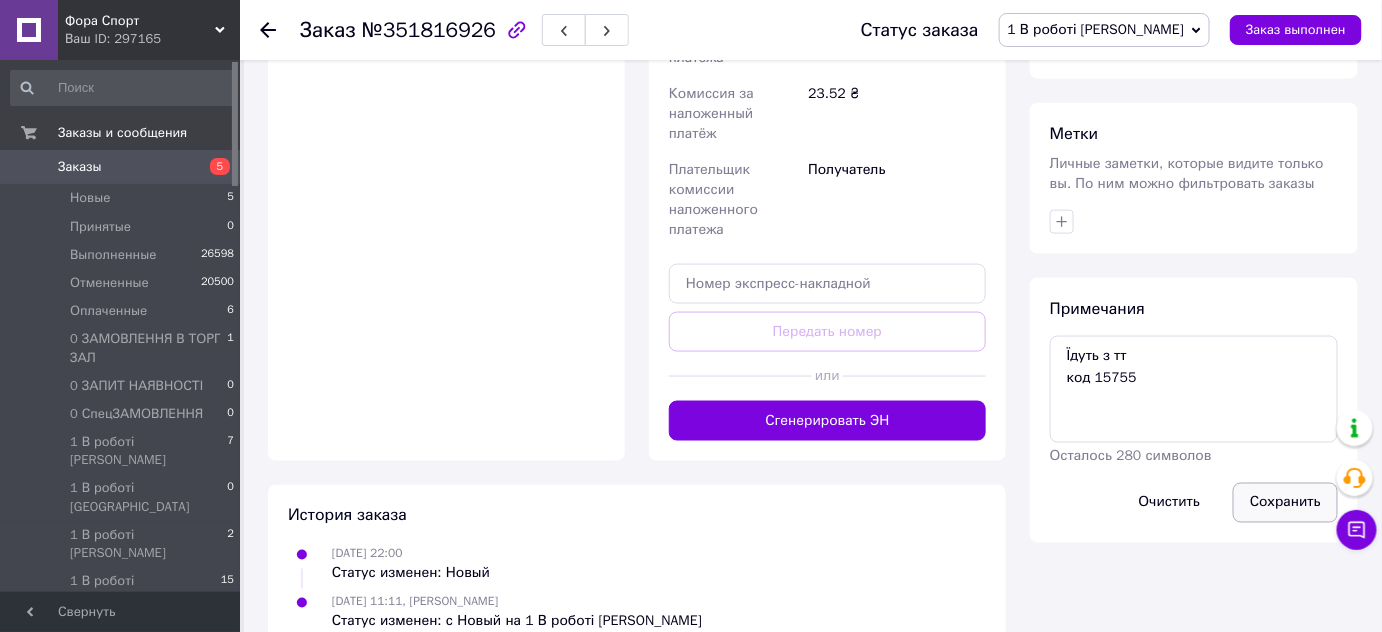 click on "Сохранить" at bounding box center (1285, 503) 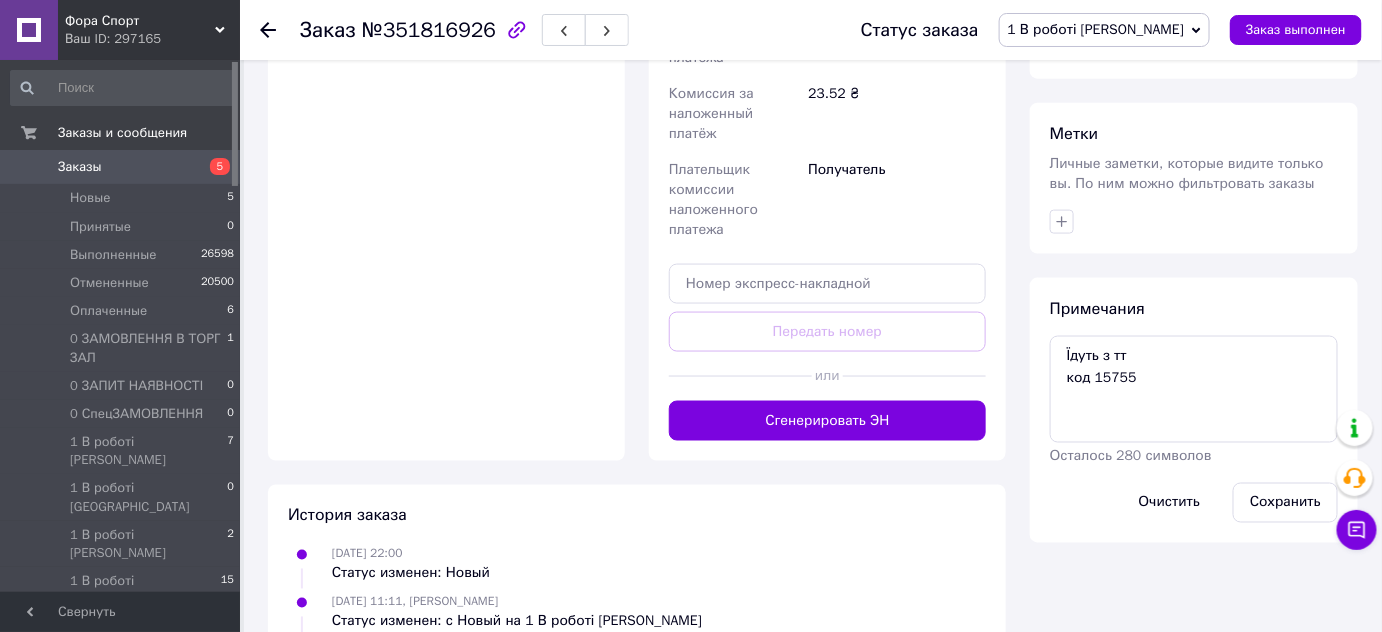 click on "Сохранить" at bounding box center [1285, 503] 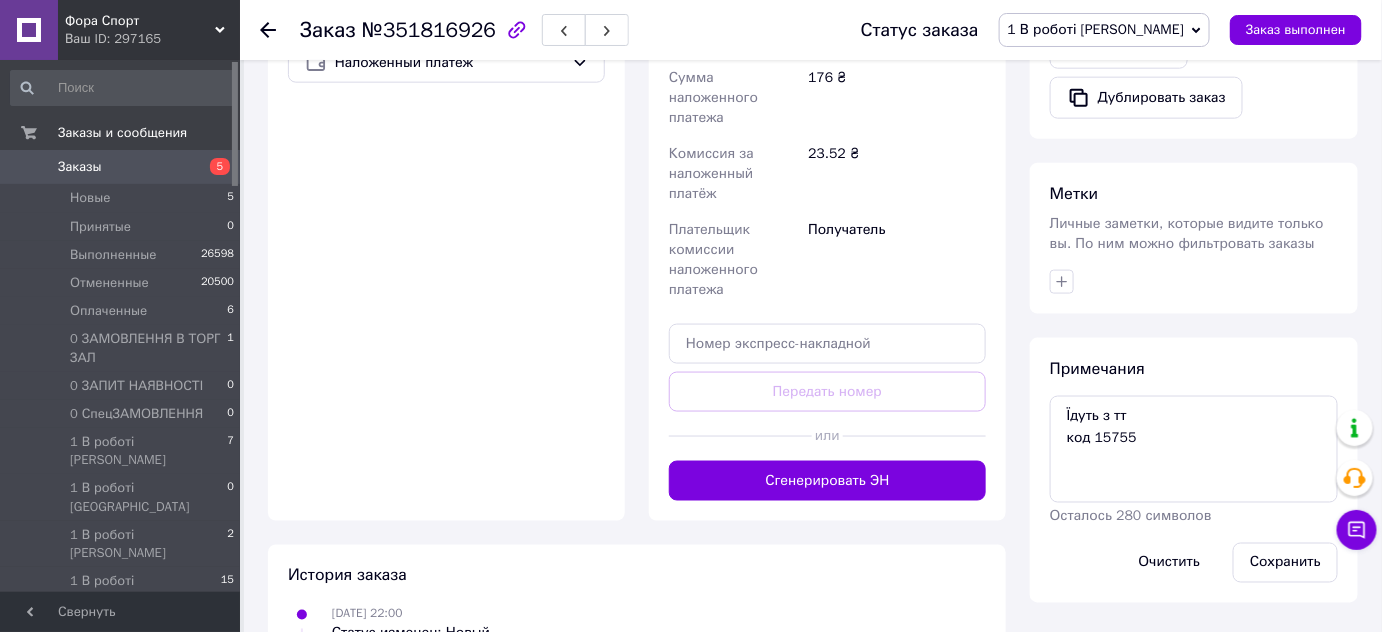 scroll, scrollTop: 727, scrollLeft: 0, axis: vertical 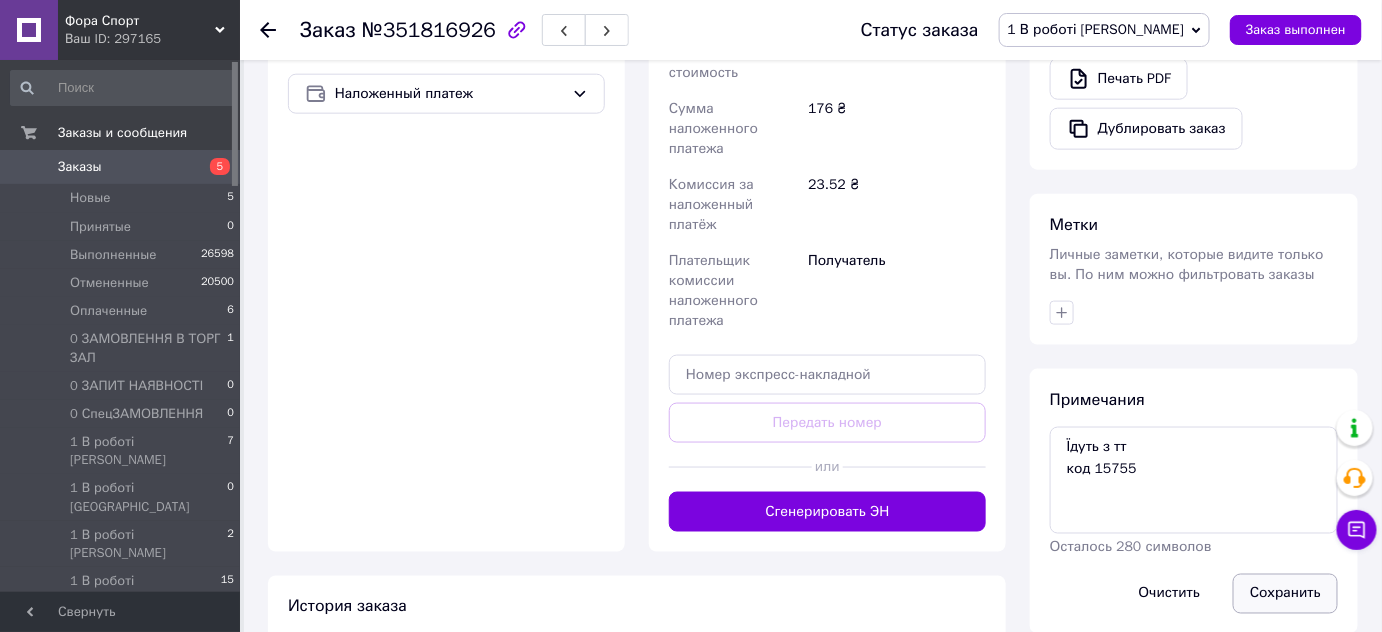 click on "Сохранить" at bounding box center [1285, 594] 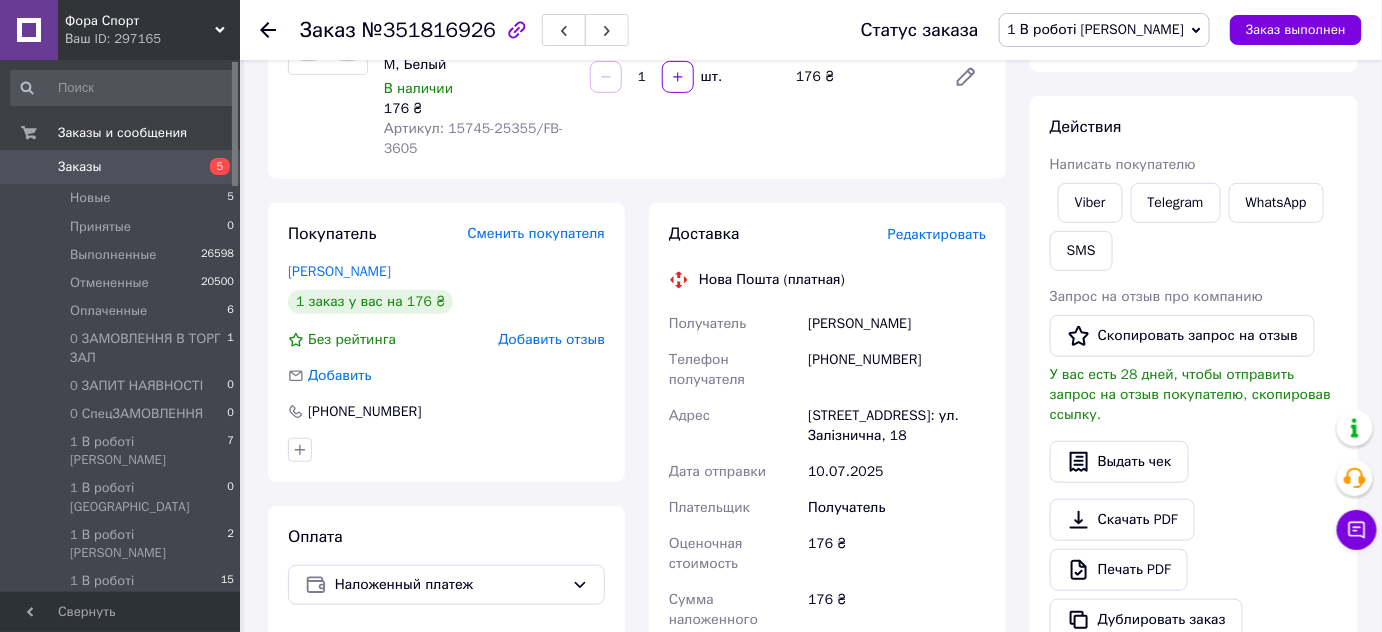 scroll, scrollTop: 90, scrollLeft: 0, axis: vertical 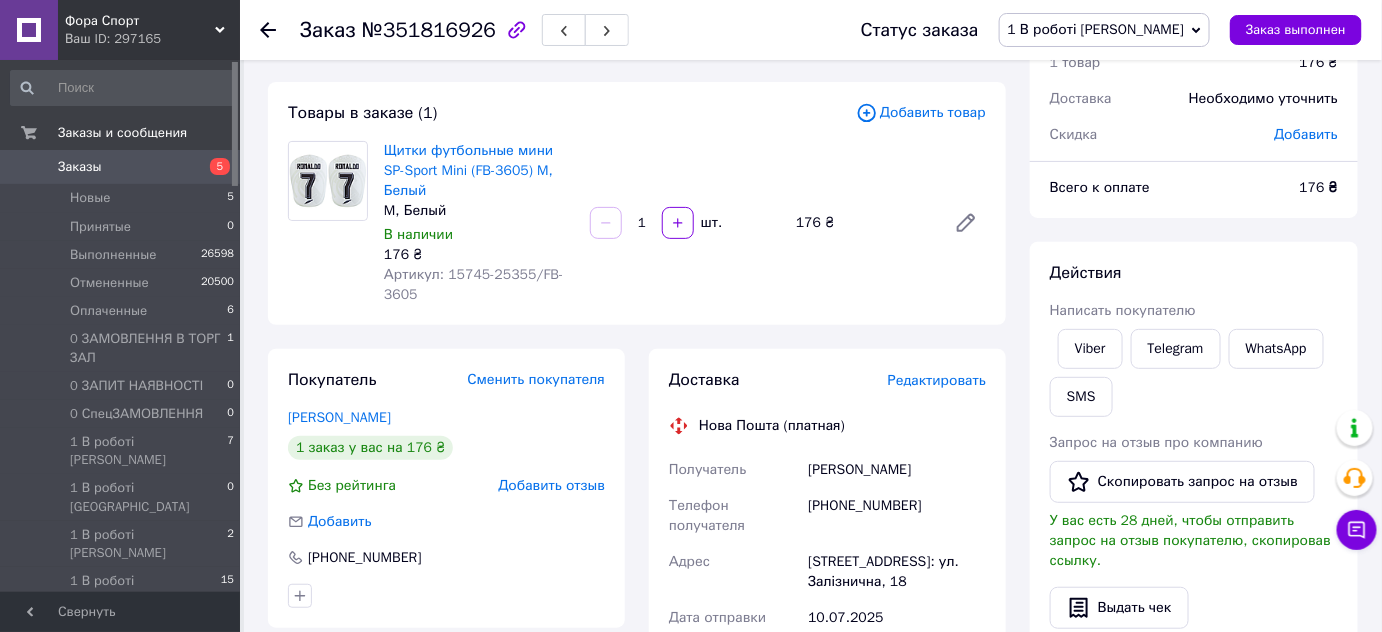 click on "1 В роботі [PERSON_NAME]" at bounding box center (1096, 29) 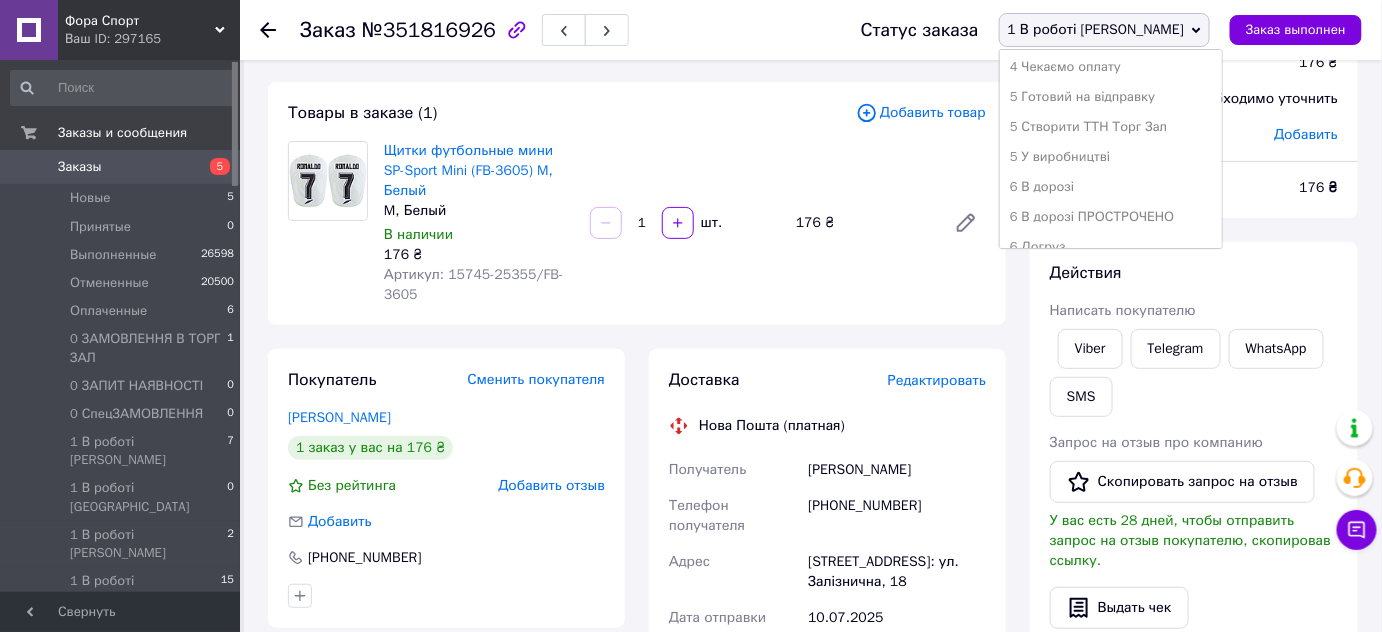 scroll, scrollTop: 454, scrollLeft: 0, axis: vertical 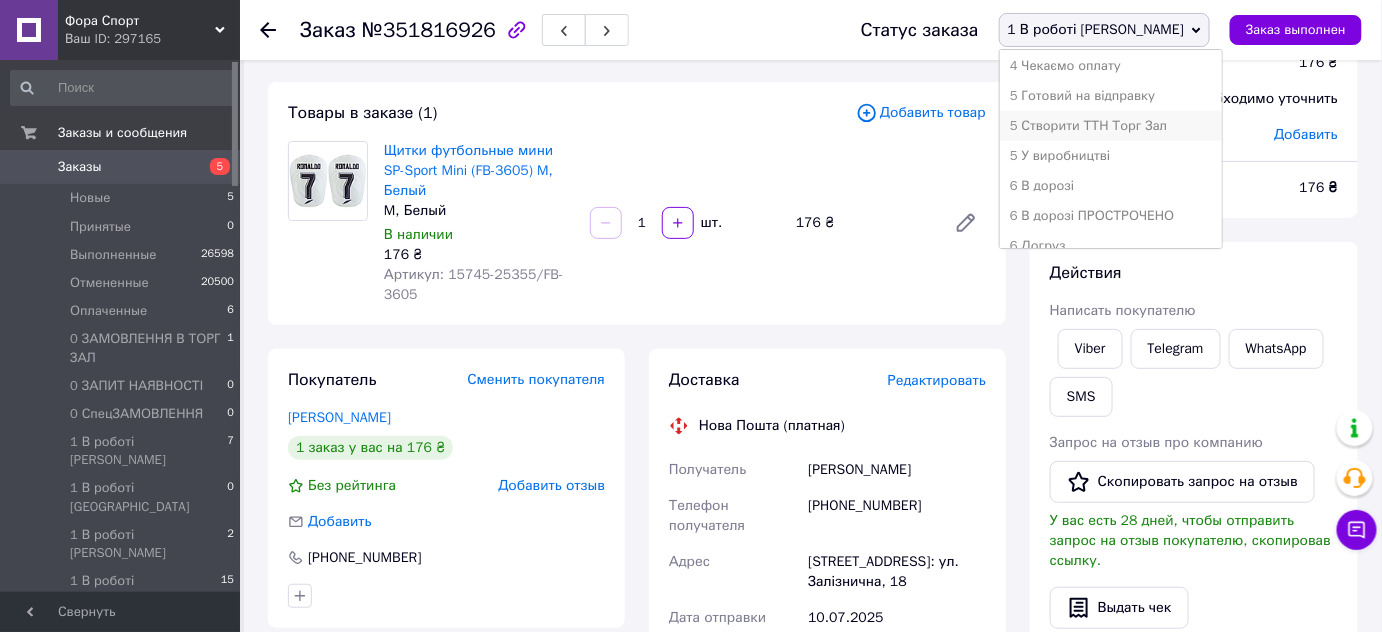 click on "5 Створити ТТН Торг Зал" at bounding box center [1111, 126] 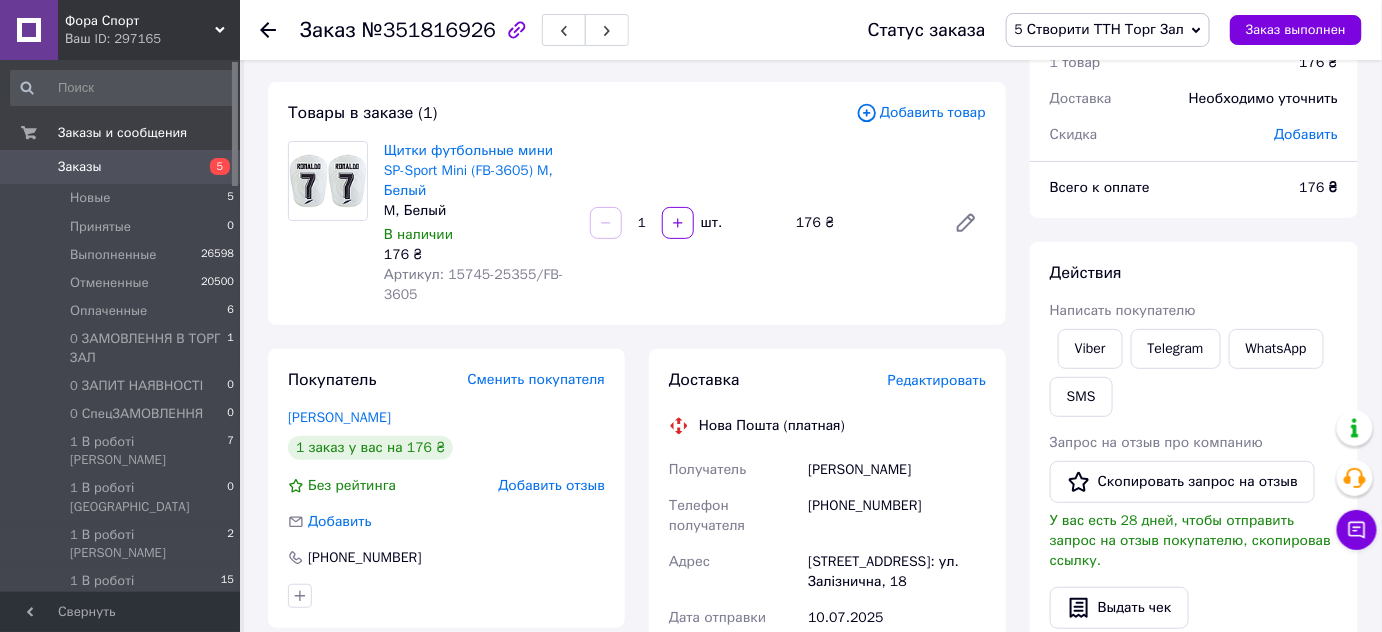 click 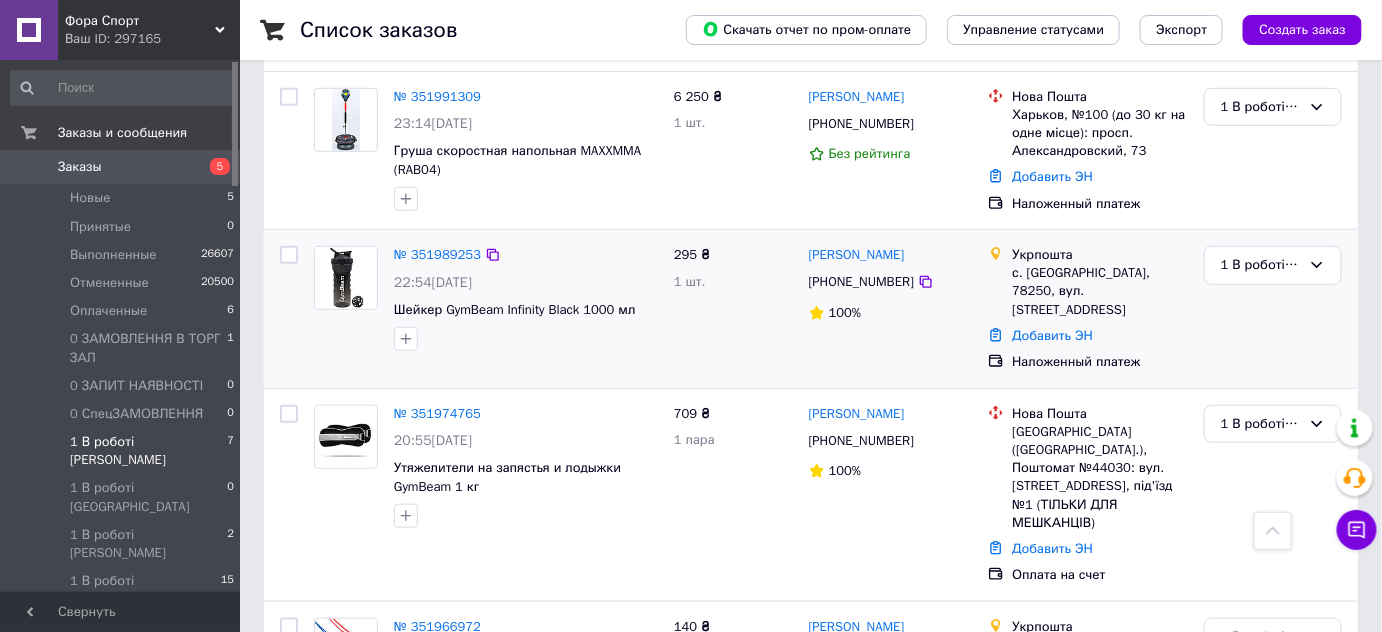 scroll, scrollTop: 194, scrollLeft: 0, axis: vertical 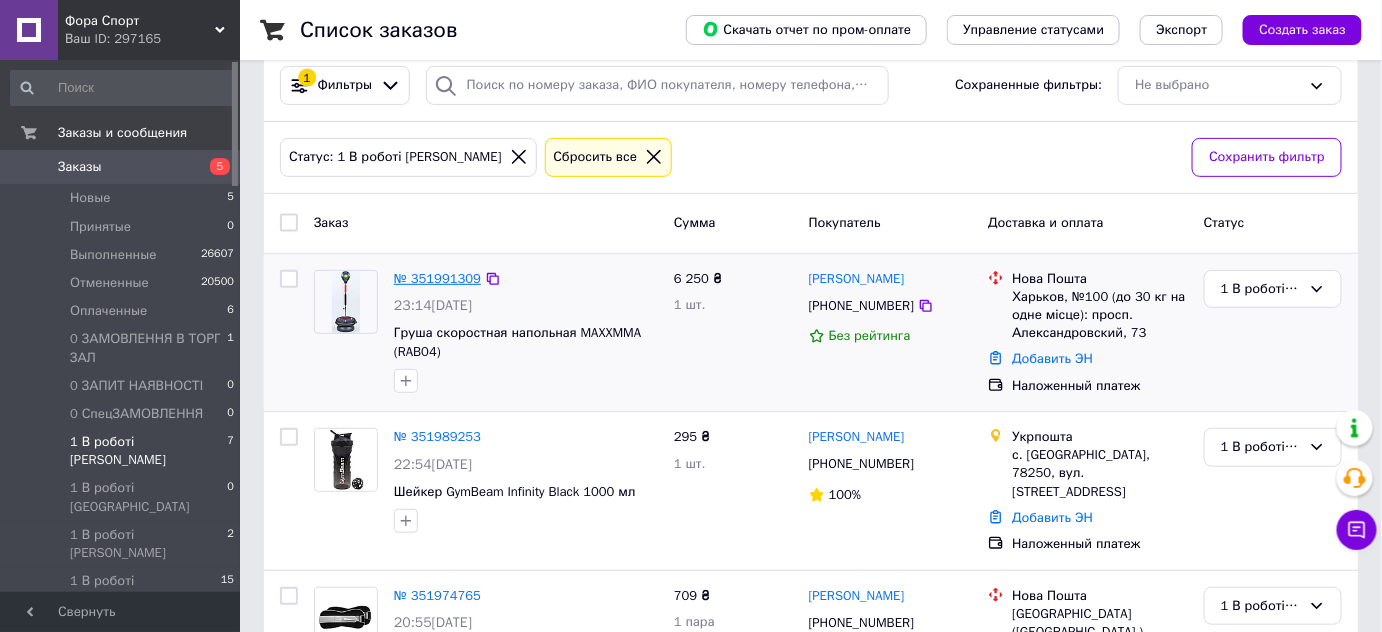 click on "№ 351991309" at bounding box center [437, 278] 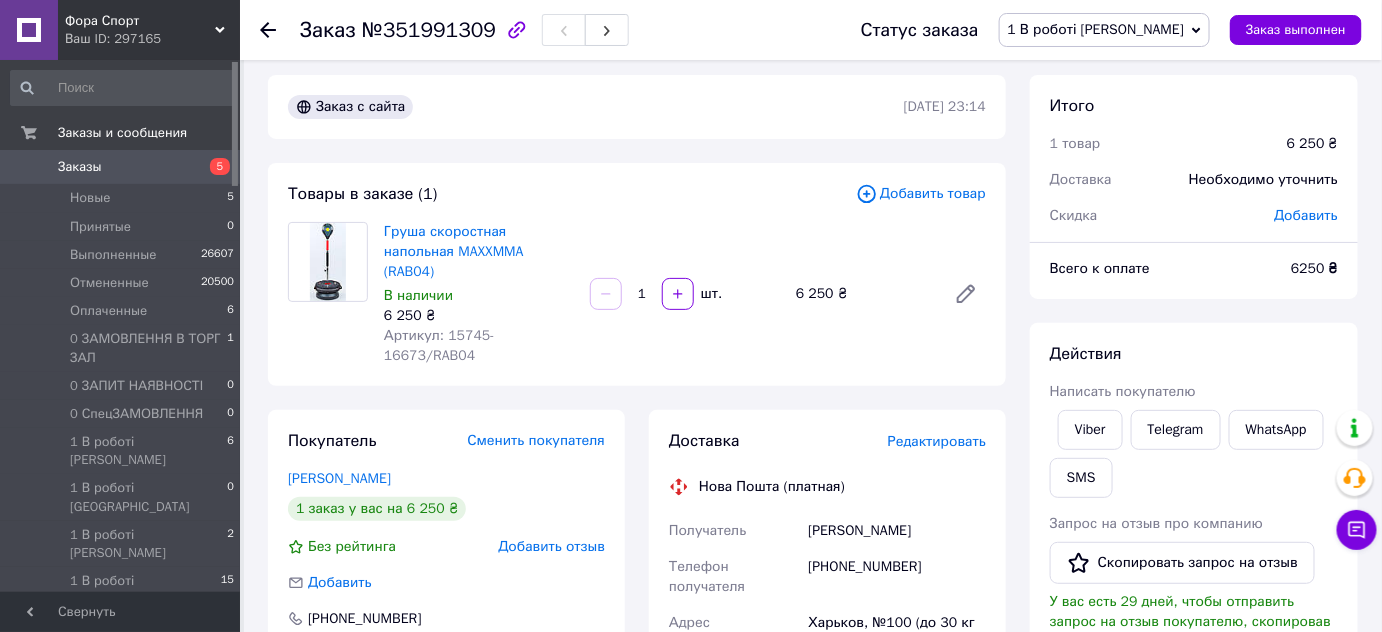 scroll, scrollTop: 0, scrollLeft: 0, axis: both 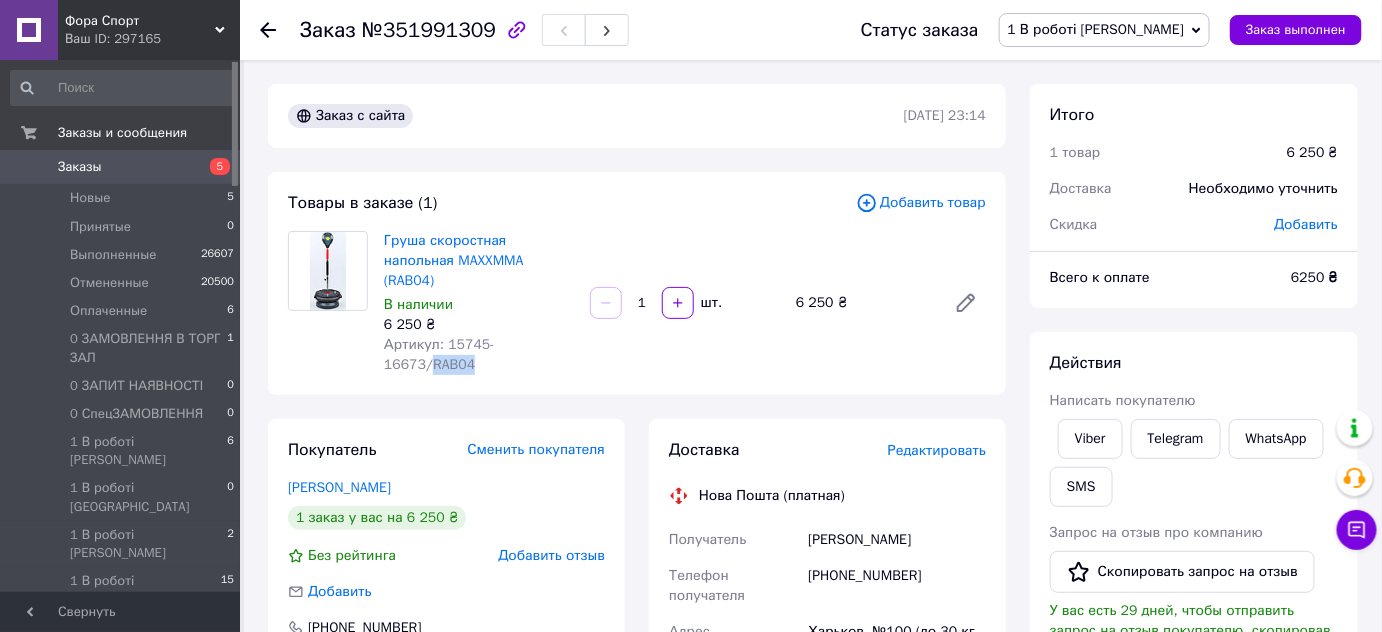 drag, startPoint x: 532, startPoint y: 326, endPoint x: 572, endPoint y: 327, distance: 40.012497 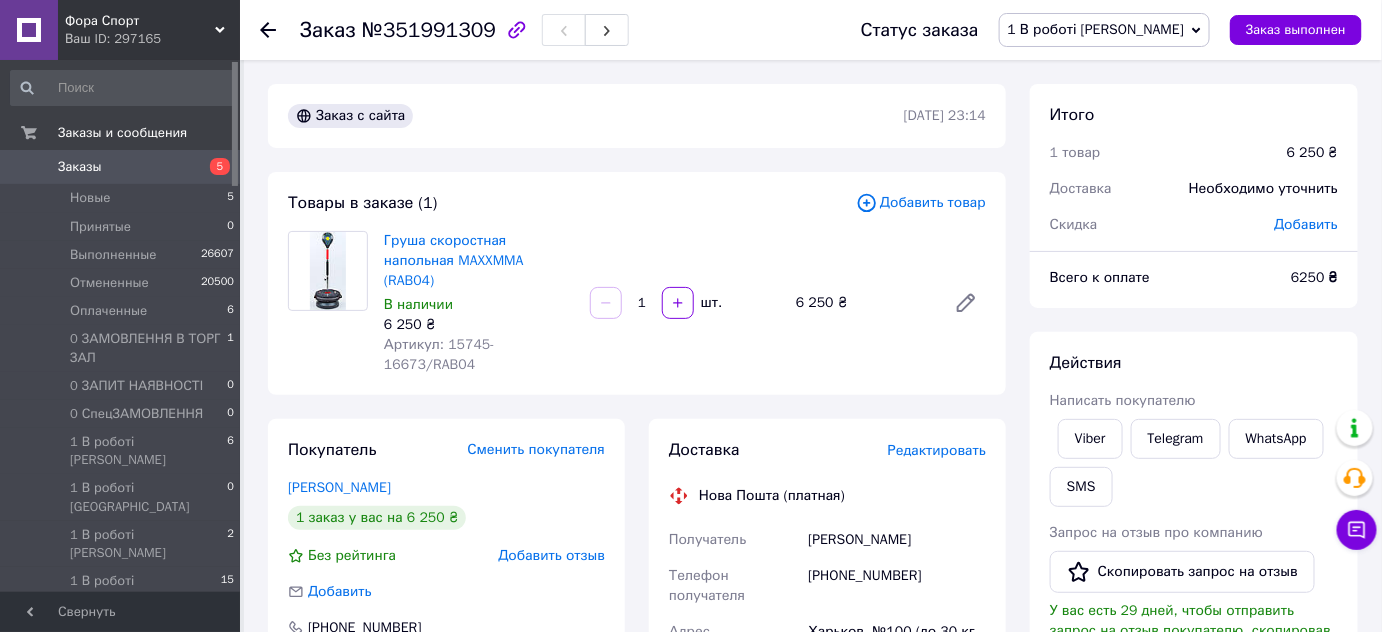 click 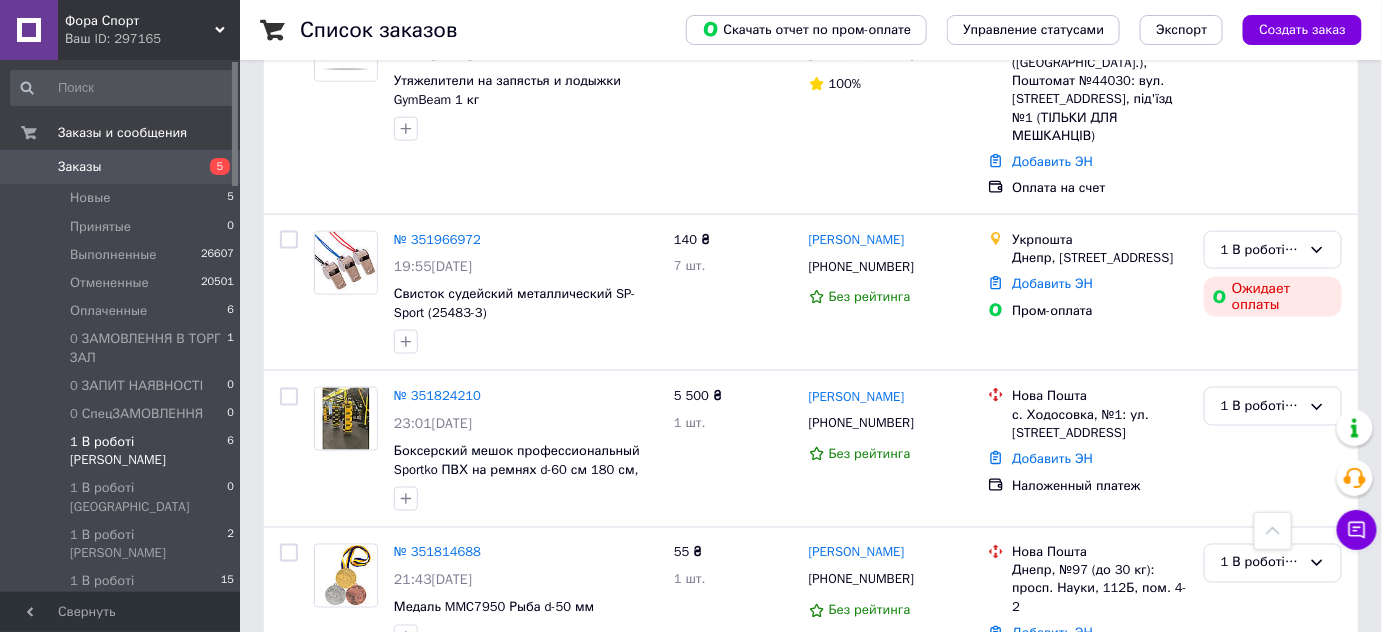 scroll, scrollTop: 765, scrollLeft: 0, axis: vertical 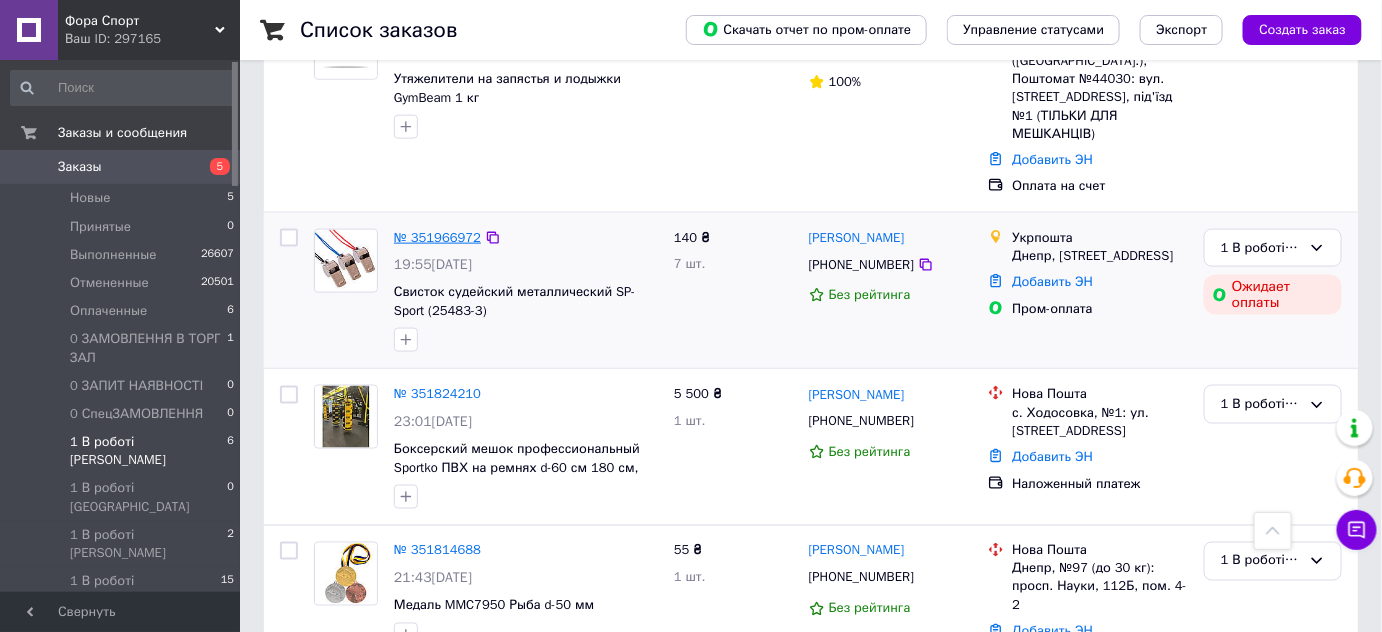 click on "№ 351966972" at bounding box center [437, 237] 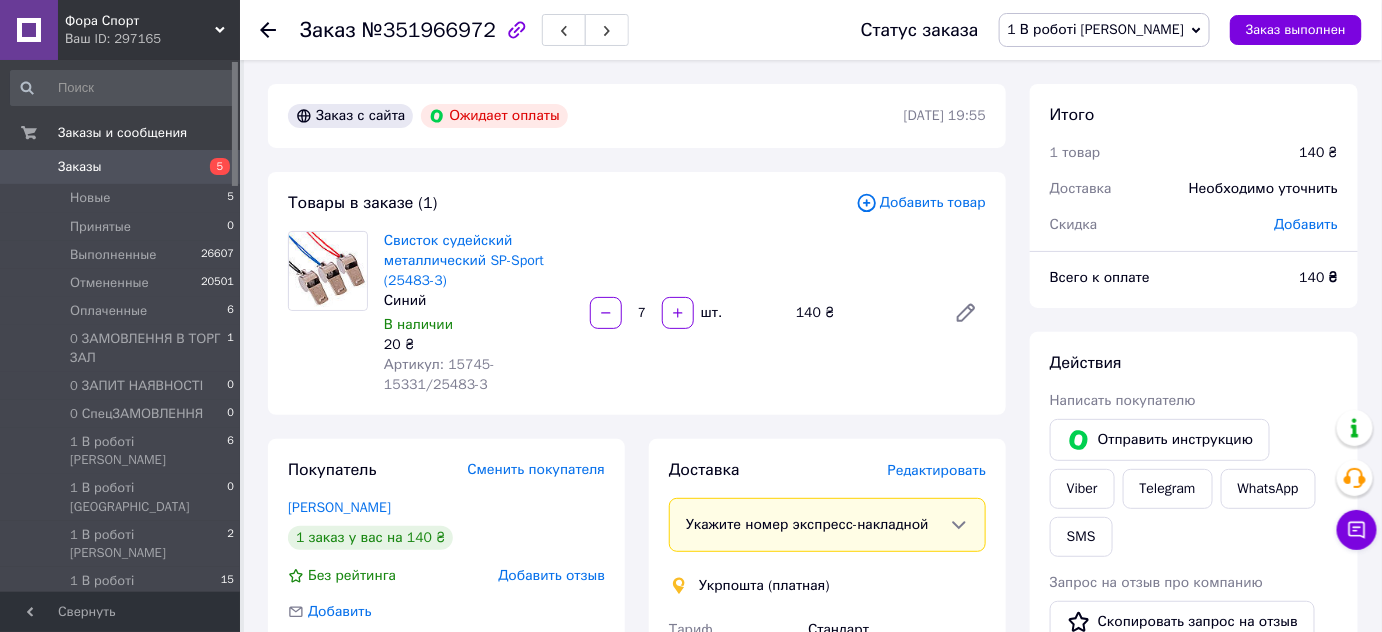 scroll, scrollTop: 0, scrollLeft: 0, axis: both 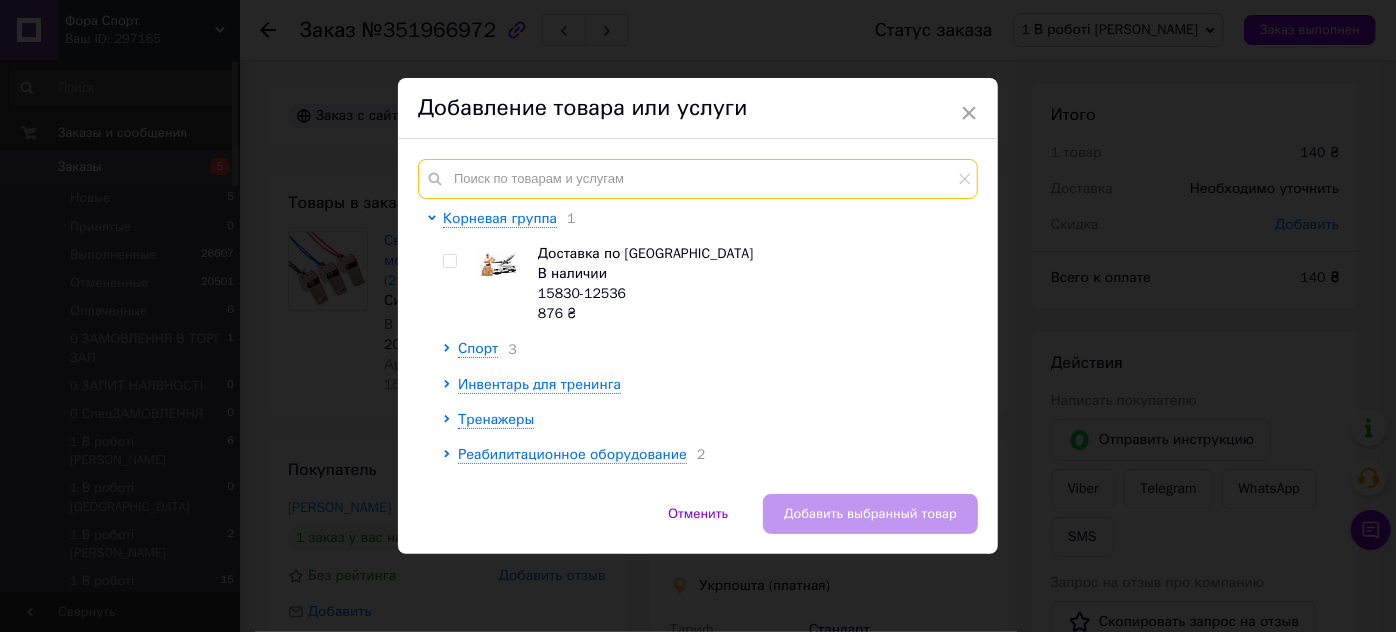 click at bounding box center (698, 179) 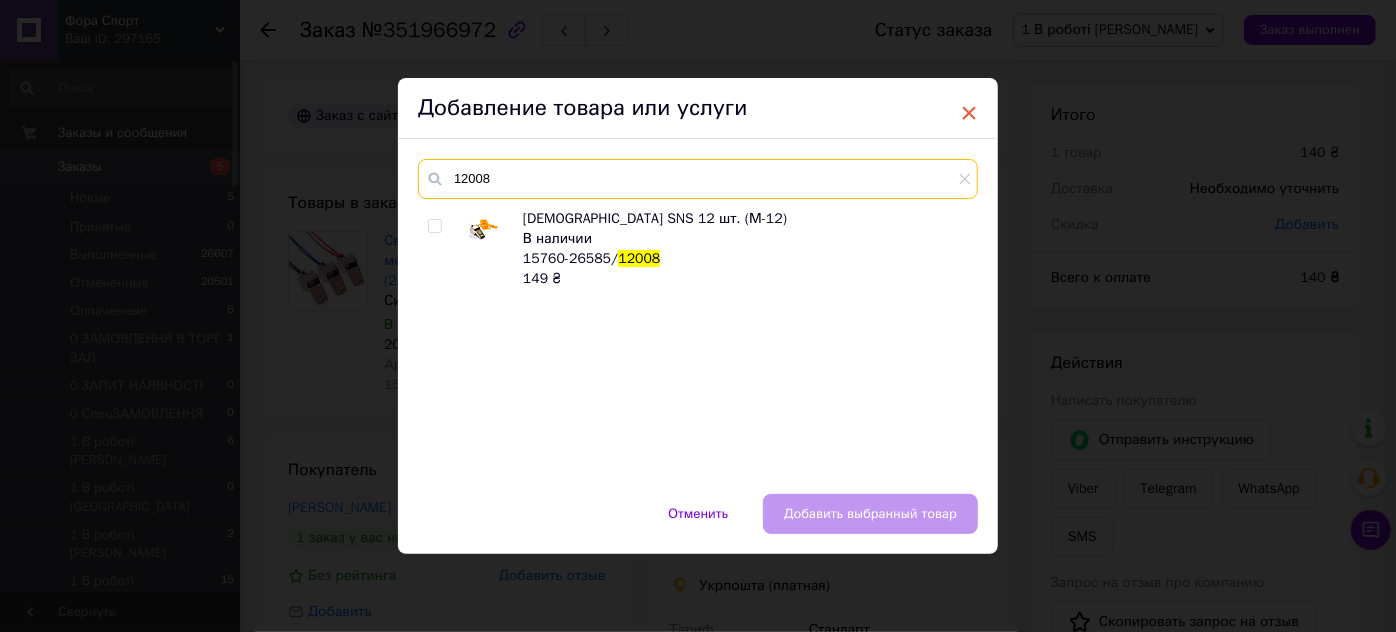 type on "12008" 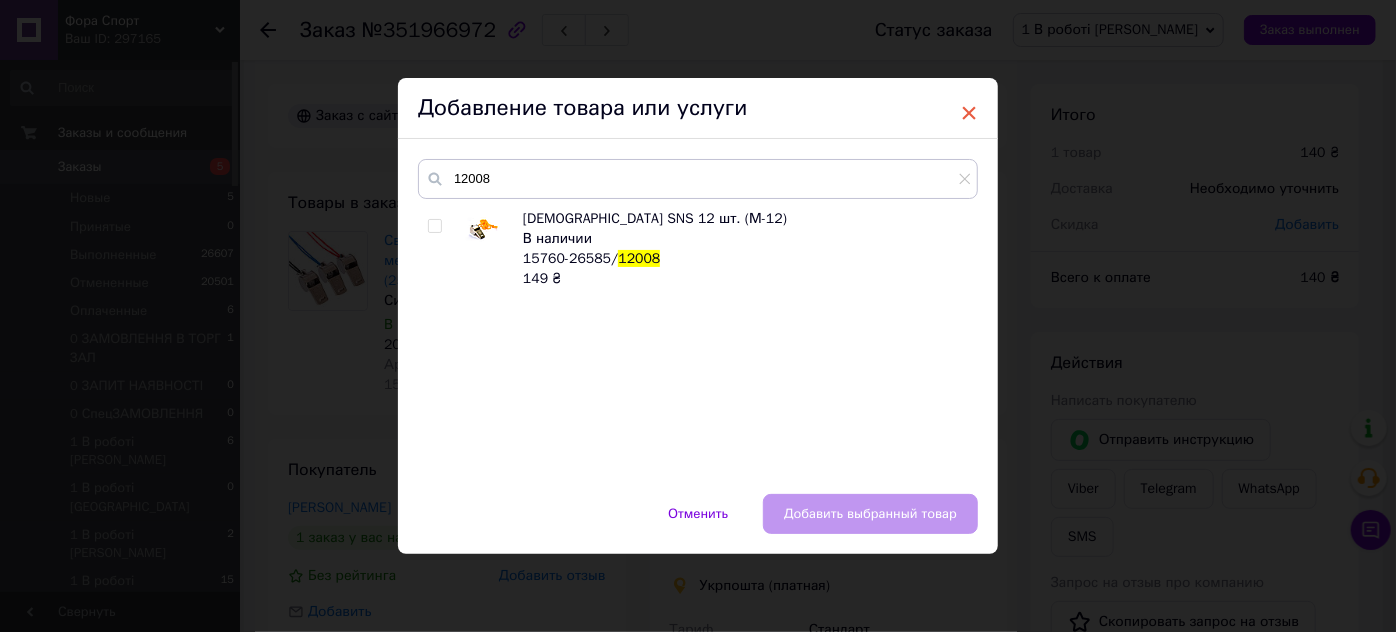 click on "×" at bounding box center [969, 113] 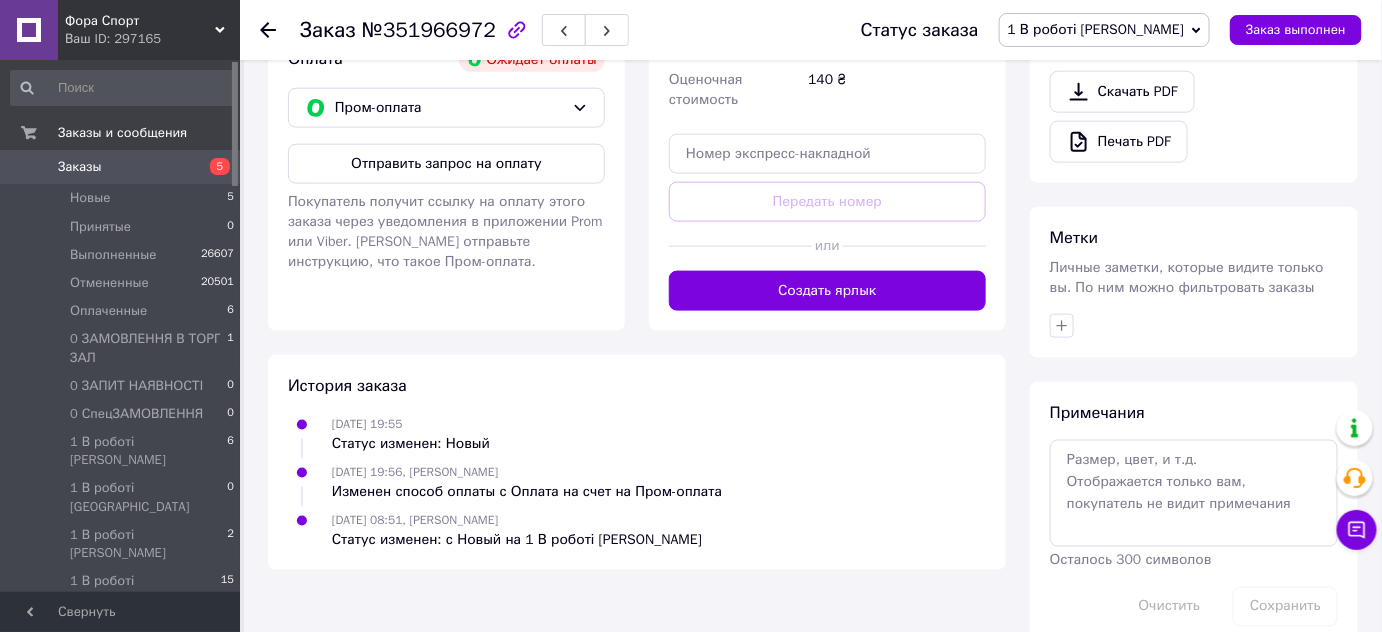 scroll, scrollTop: 728, scrollLeft: 0, axis: vertical 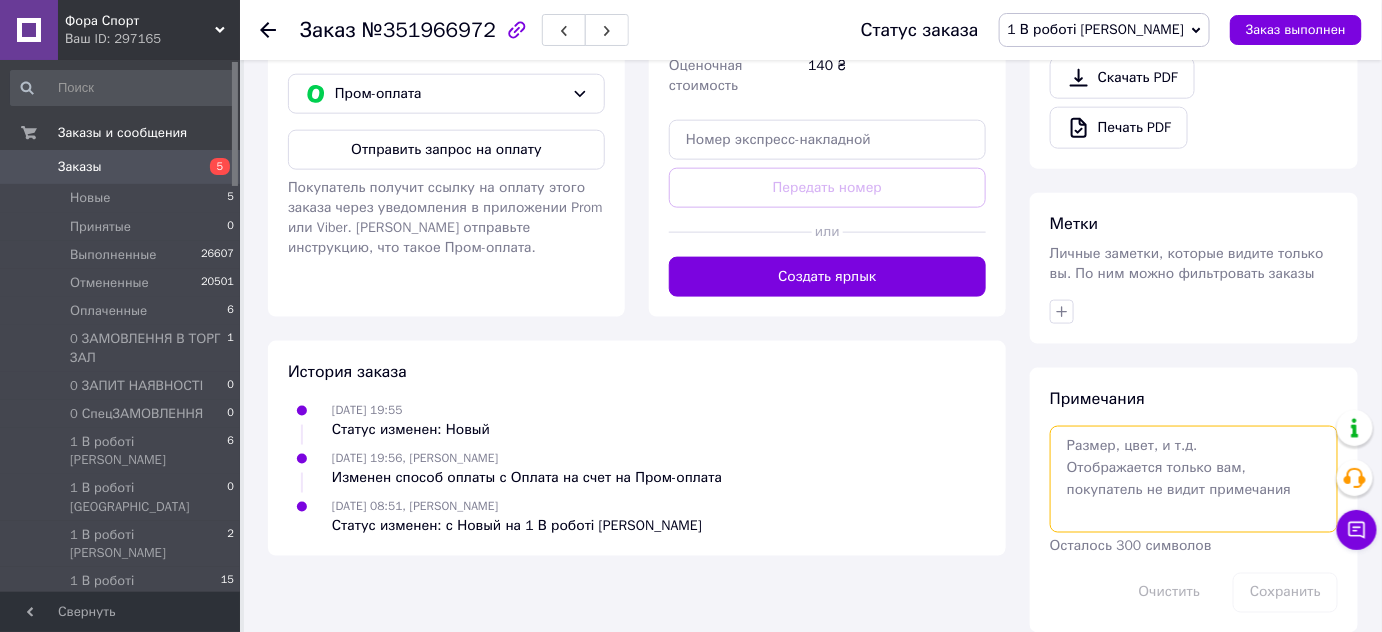 click at bounding box center (1194, 479) 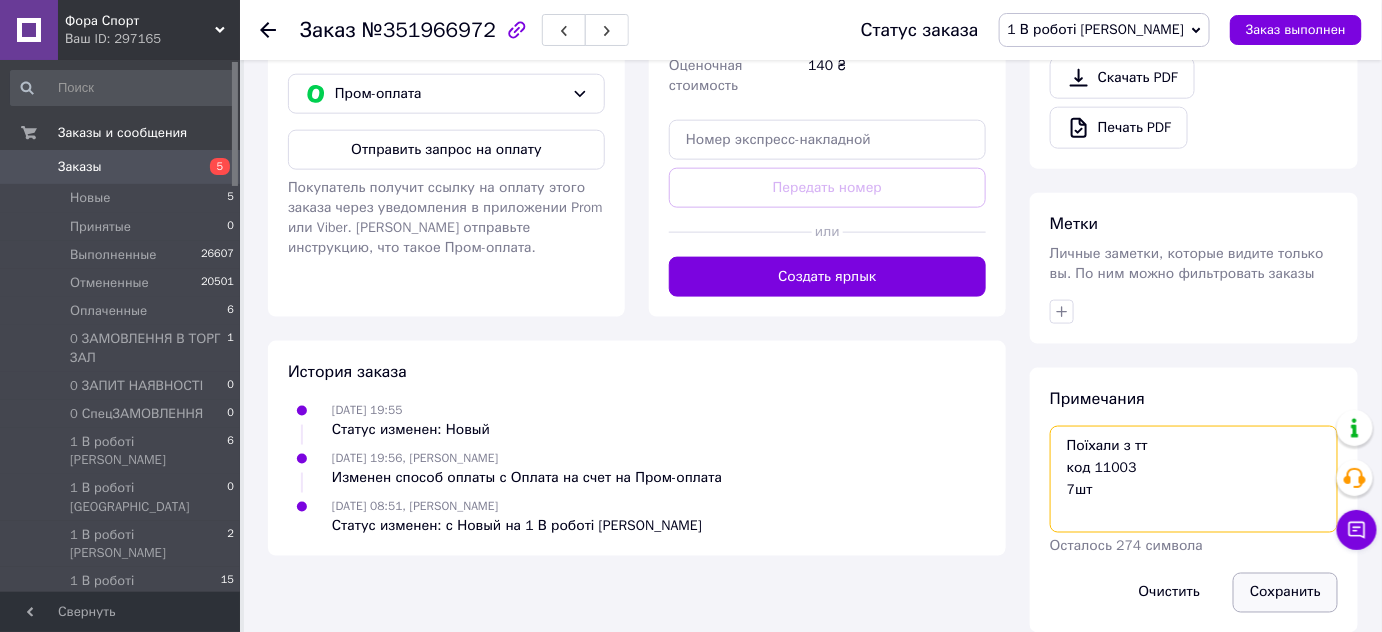 type on "Поїхали з тт
код 11003
7шт" 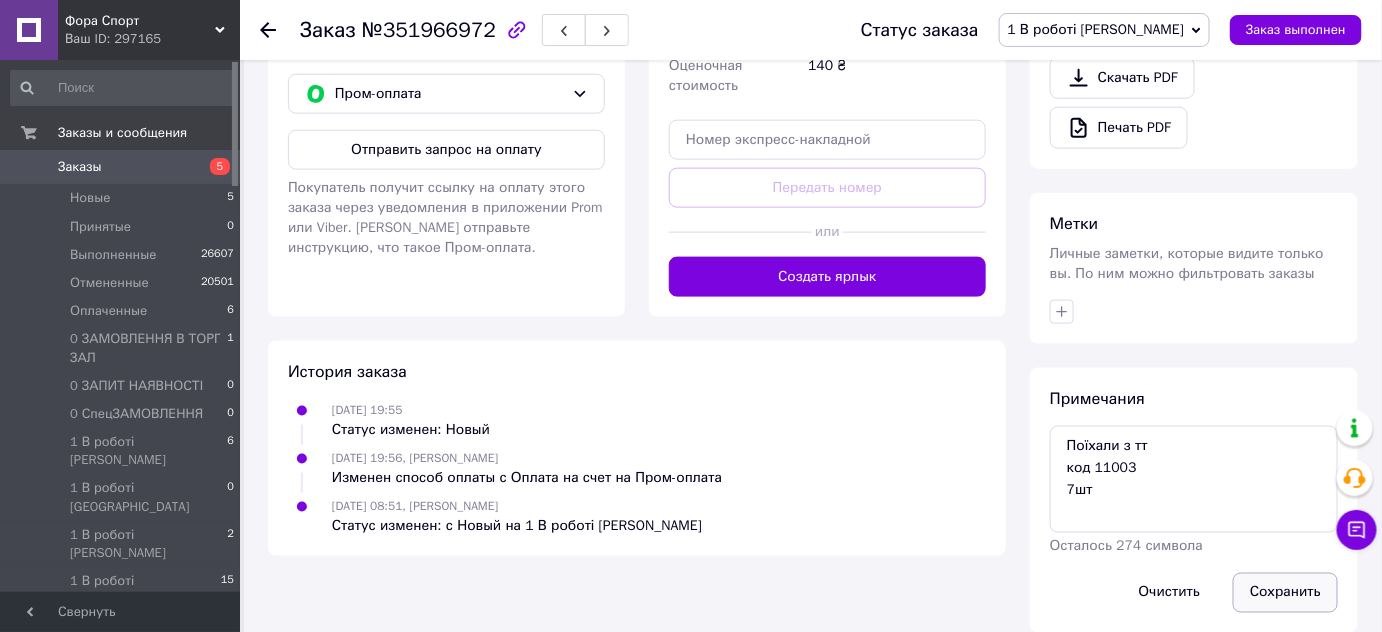 click on "Сохранить" at bounding box center [1285, 593] 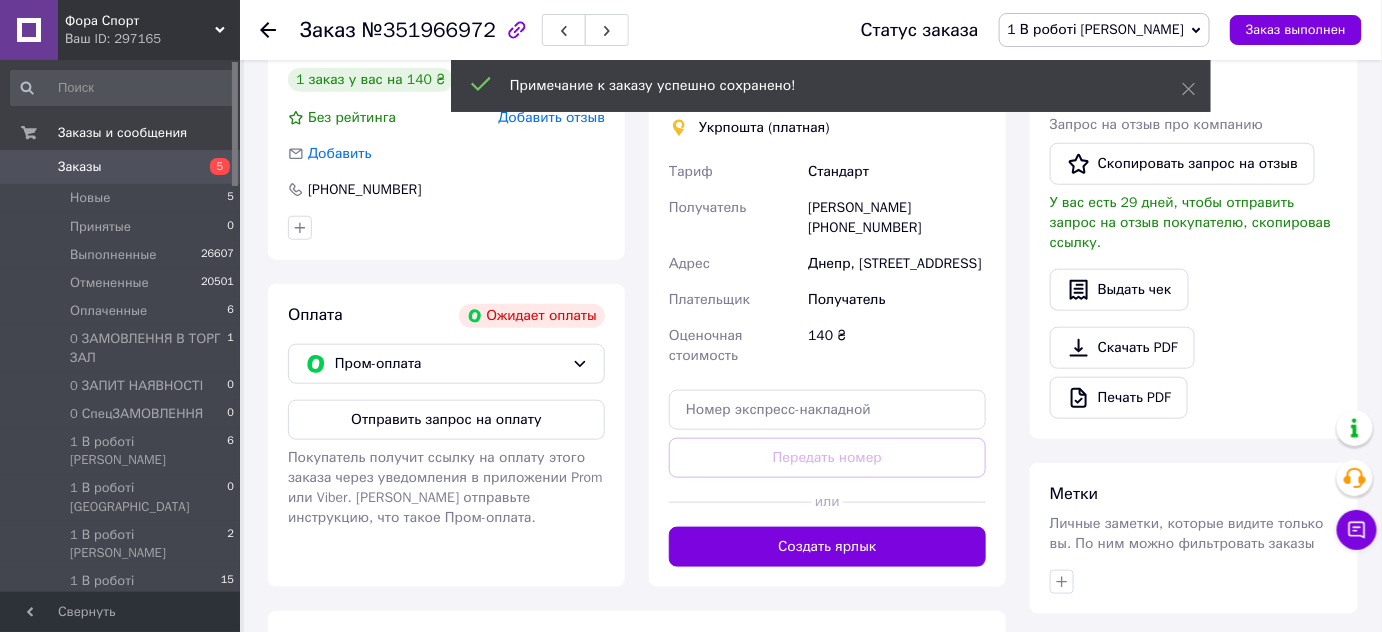 scroll, scrollTop: 456, scrollLeft: 0, axis: vertical 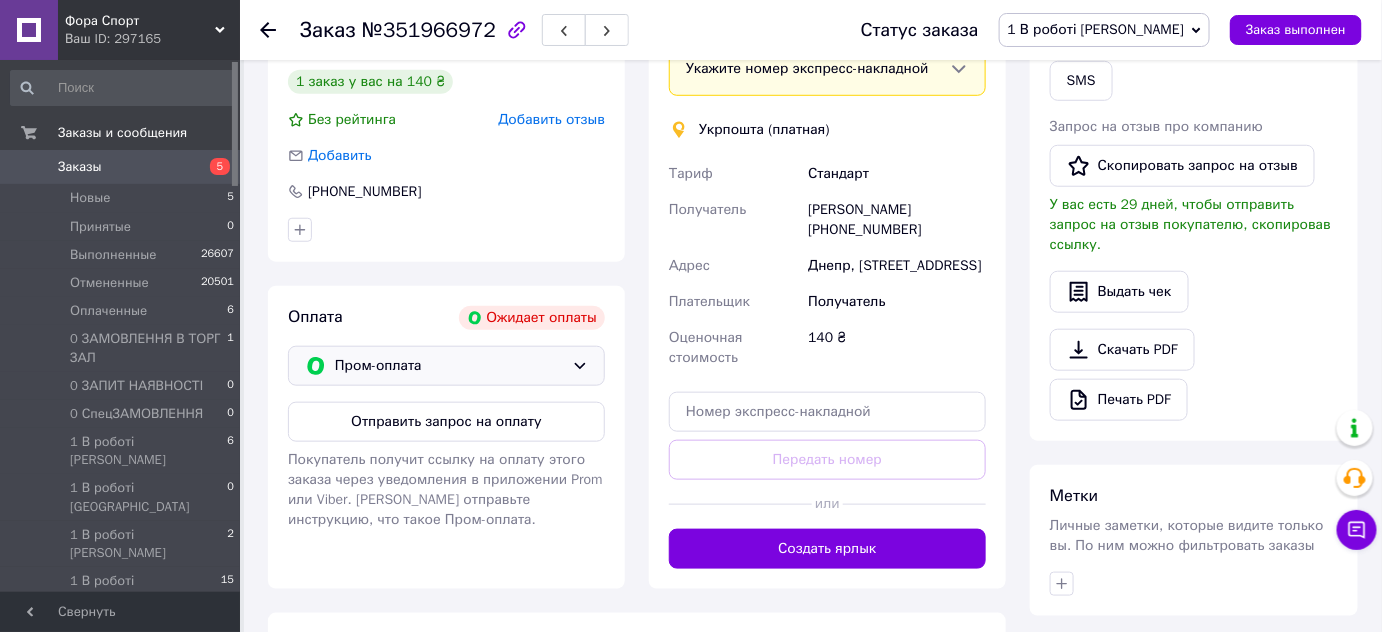 click on "Пром-оплата" at bounding box center (449, 366) 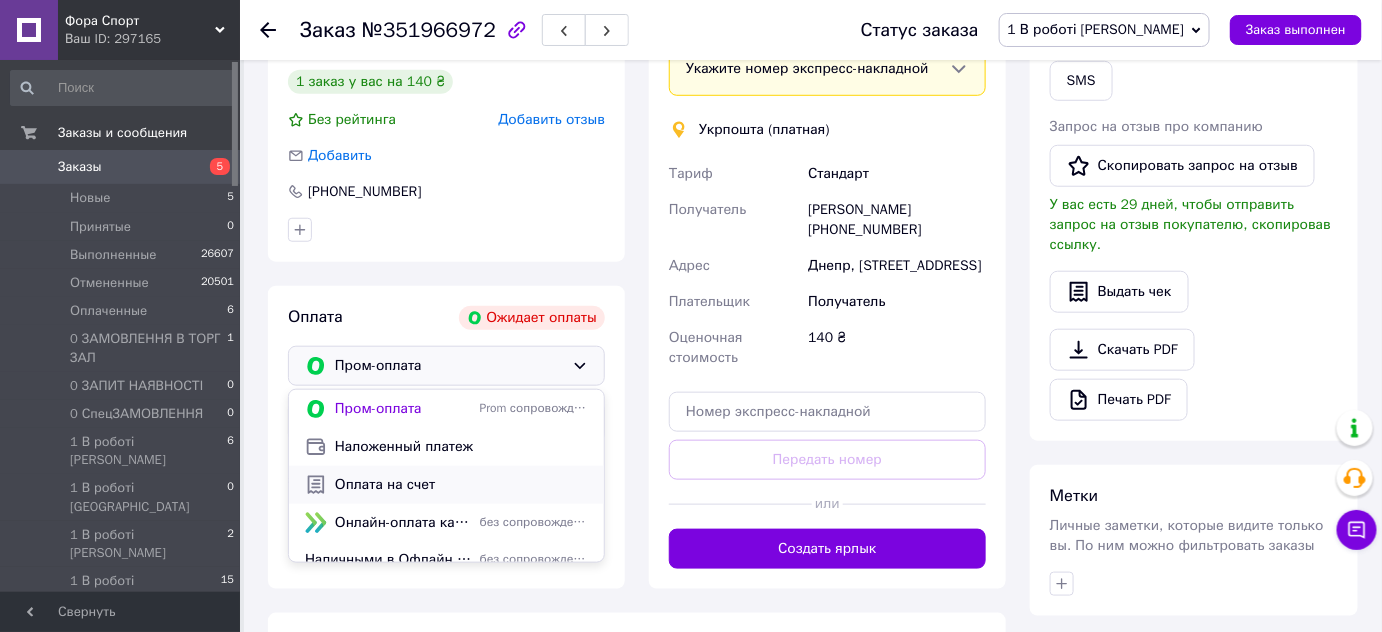 click on "Оплата на счет" at bounding box center (461, 485) 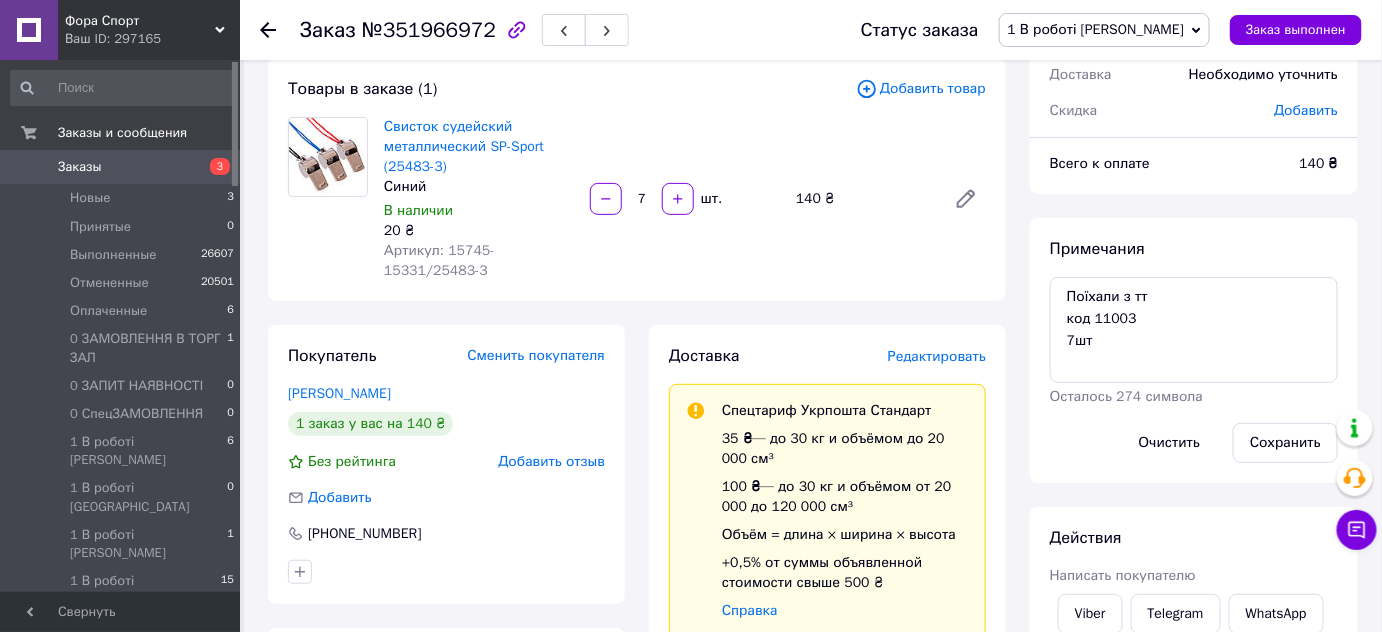 scroll, scrollTop: 98, scrollLeft: 0, axis: vertical 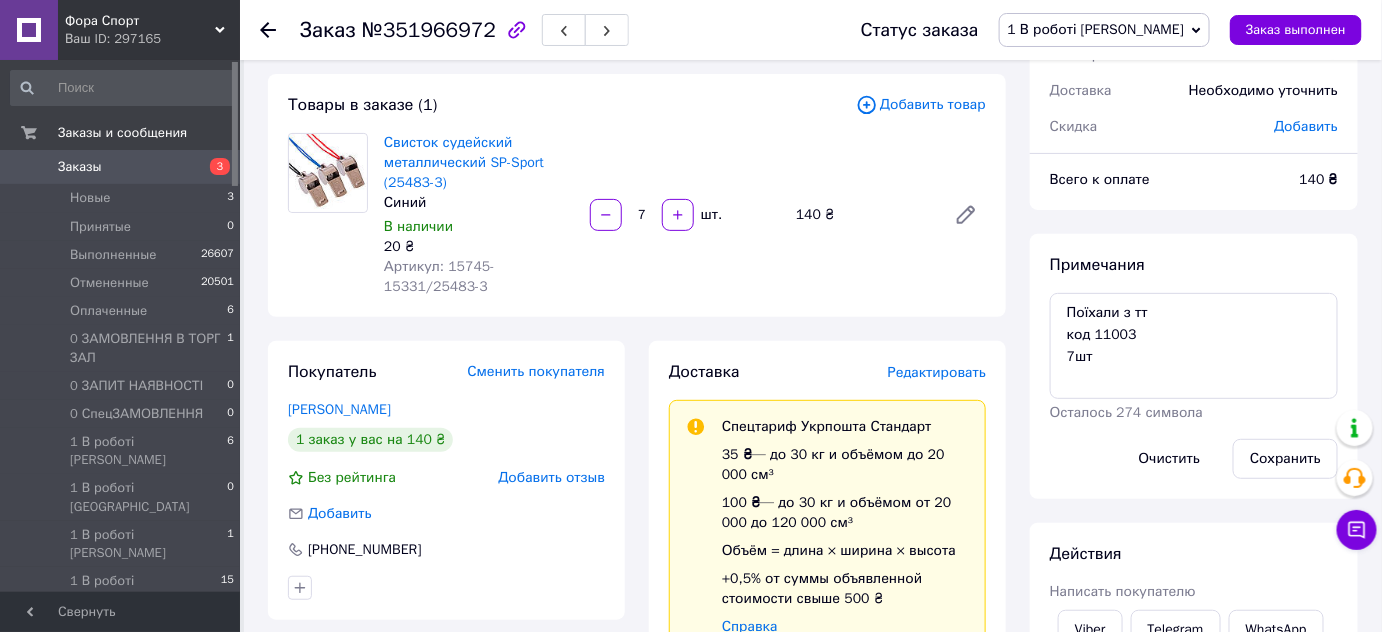 click on "№351966972" at bounding box center (429, 30) 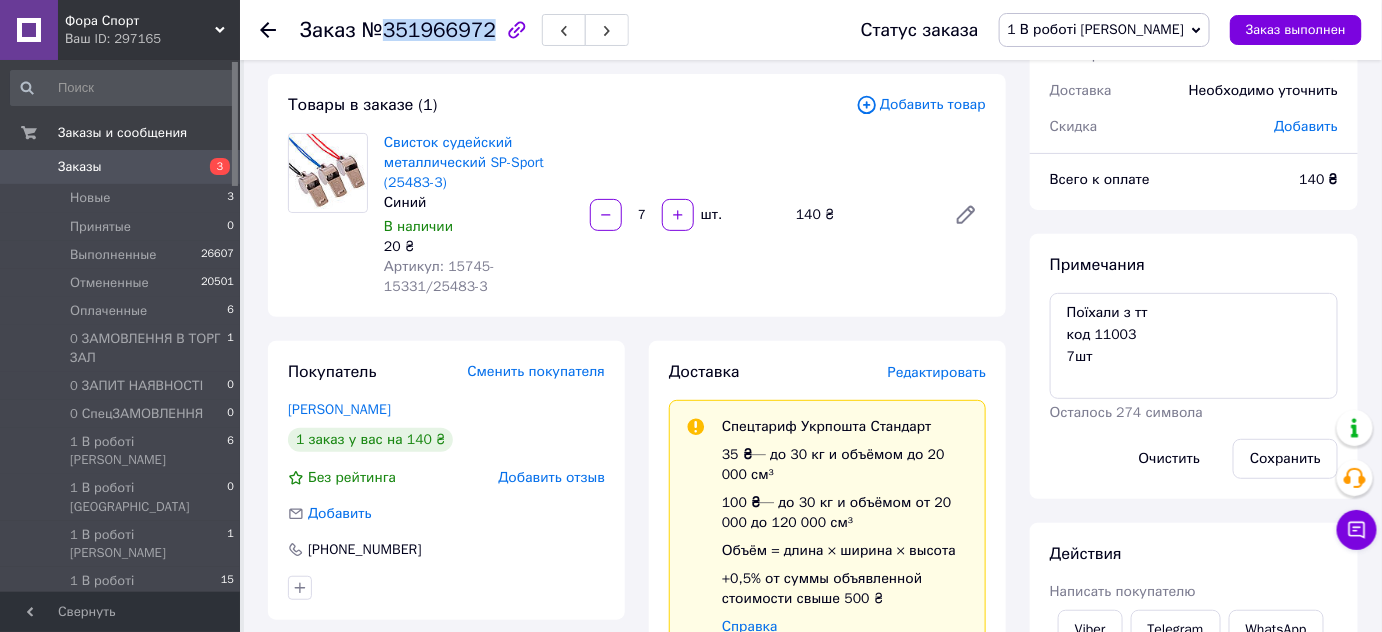 click on "№351966972" at bounding box center [429, 30] 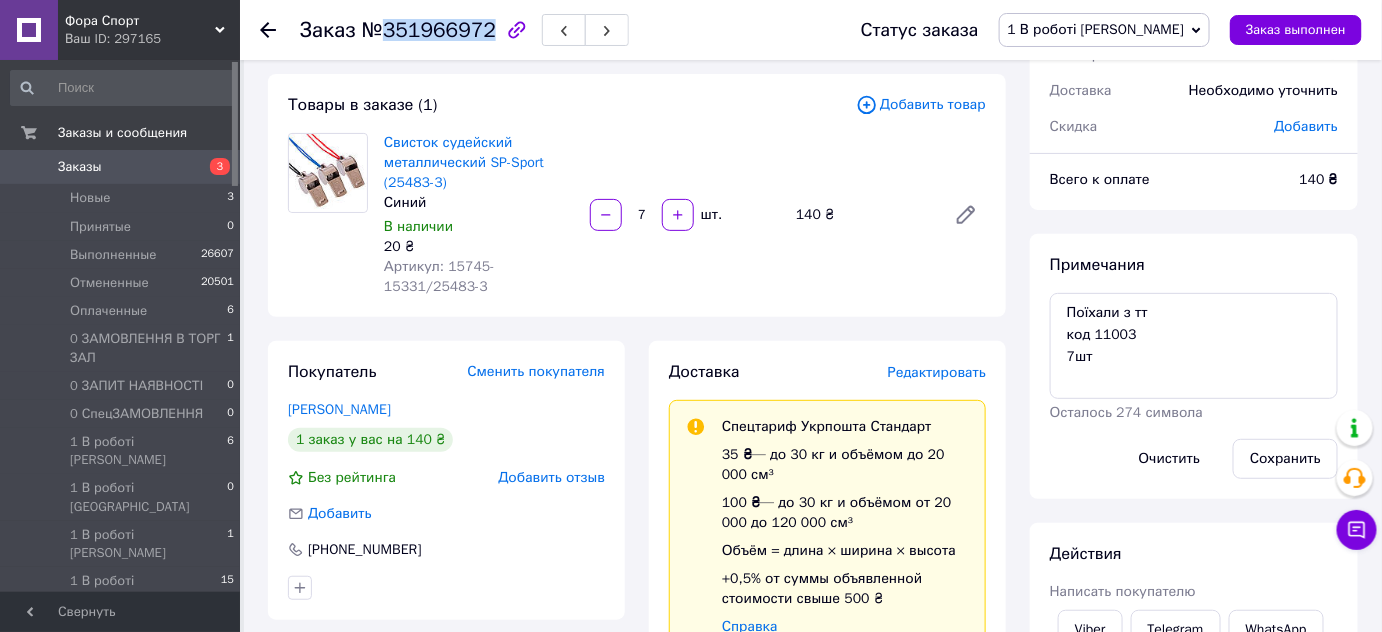 copy on "351966972" 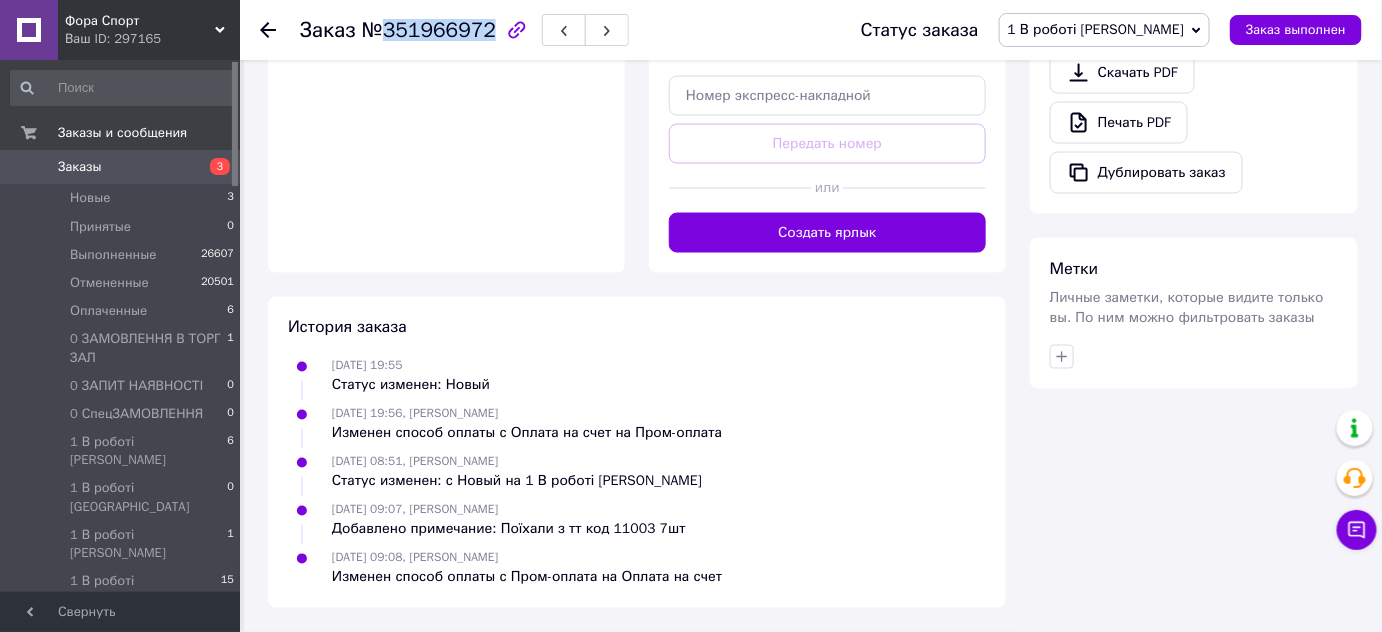 scroll, scrollTop: 989, scrollLeft: 0, axis: vertical 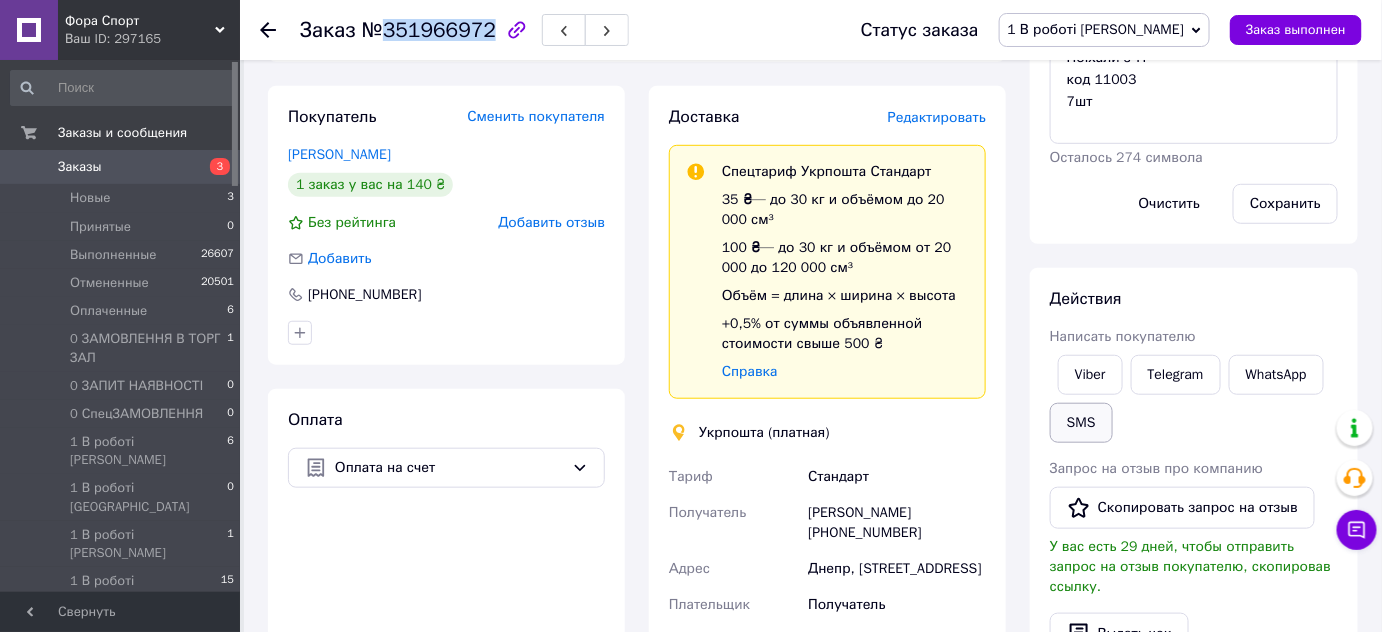 click on "SMS" at bounding box center [1081, 423] 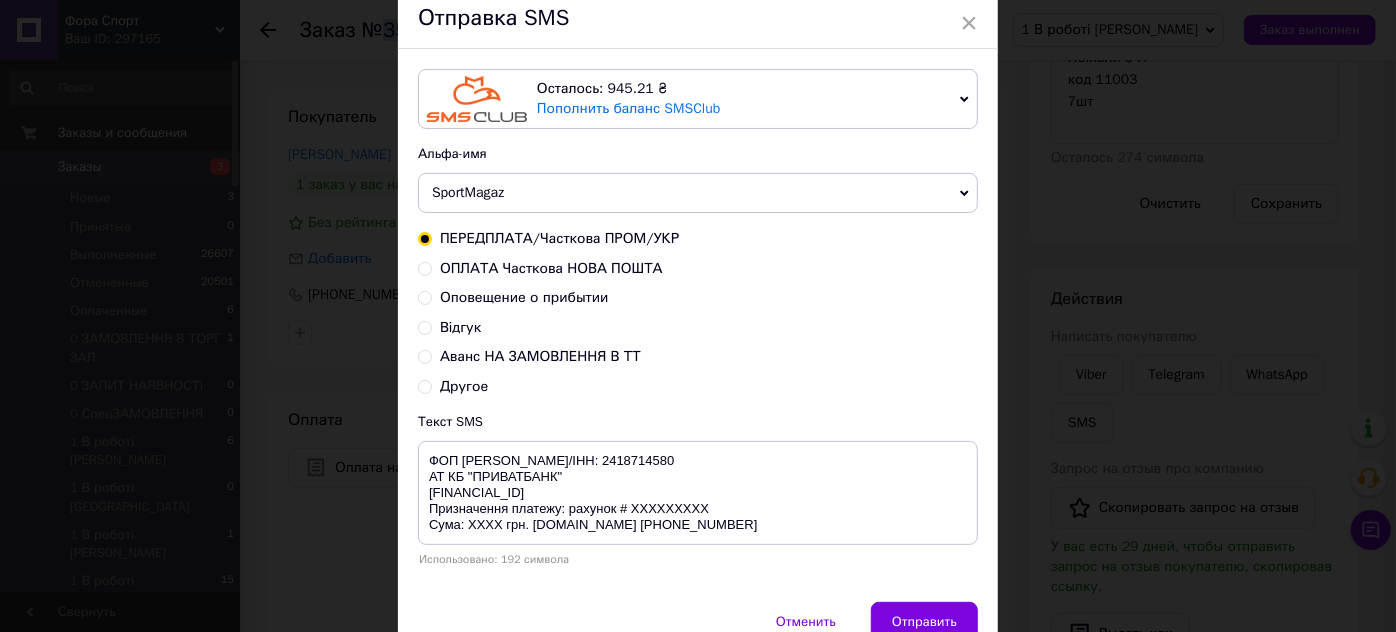 scroll, scrollTop: 177, scrollLeft: 0, axis: vertical 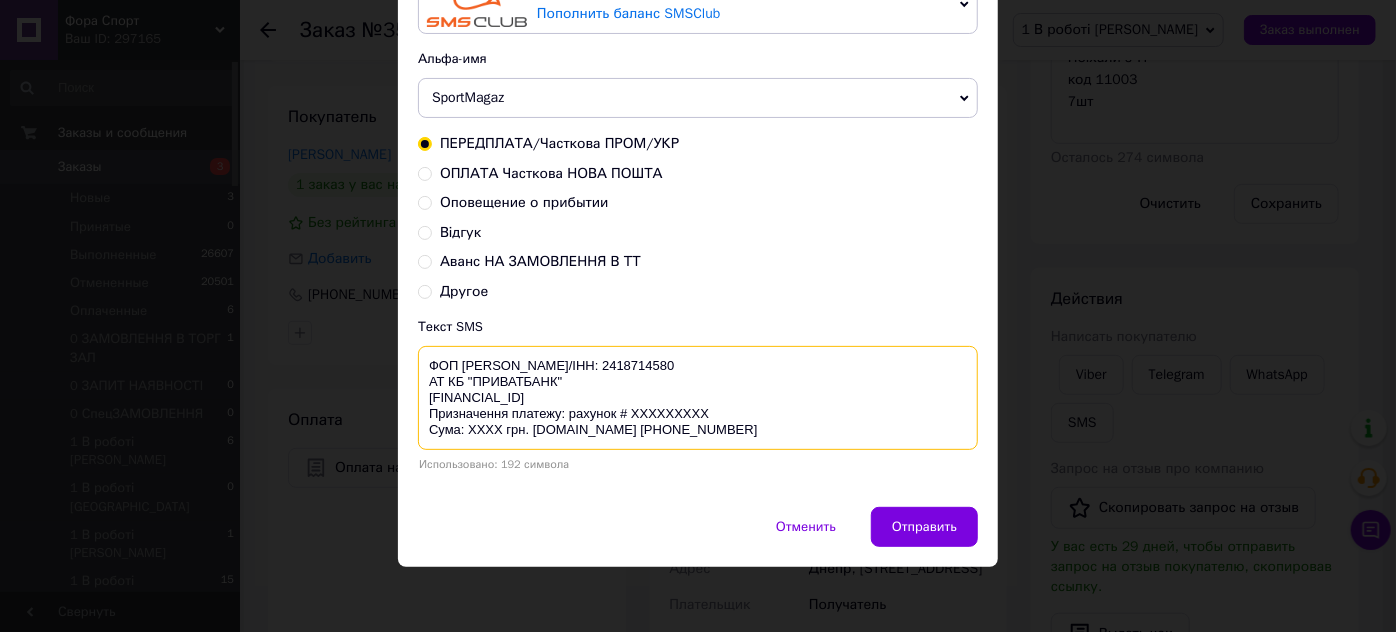 click on "ФОП [PERSON_NAME]/ІНН: 2418714580
АТ КБ "ПРИВАТБАНК"
[FINANCIAL_ID]
Призначення платежу: рахунок # XXXXXXXXX
Сума: XXXX грн. [DOMAIN_NAME] [PHONE_NUMBER]" at bounding box center [698, 398] 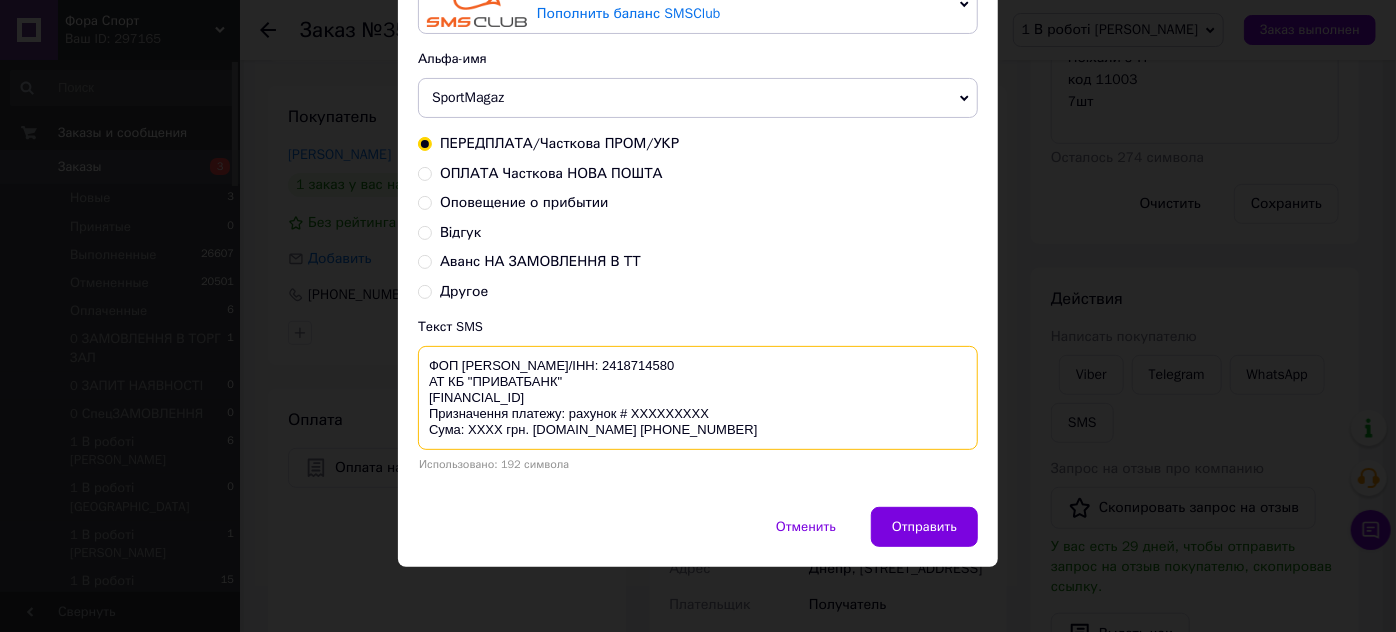 paste on "351966972" 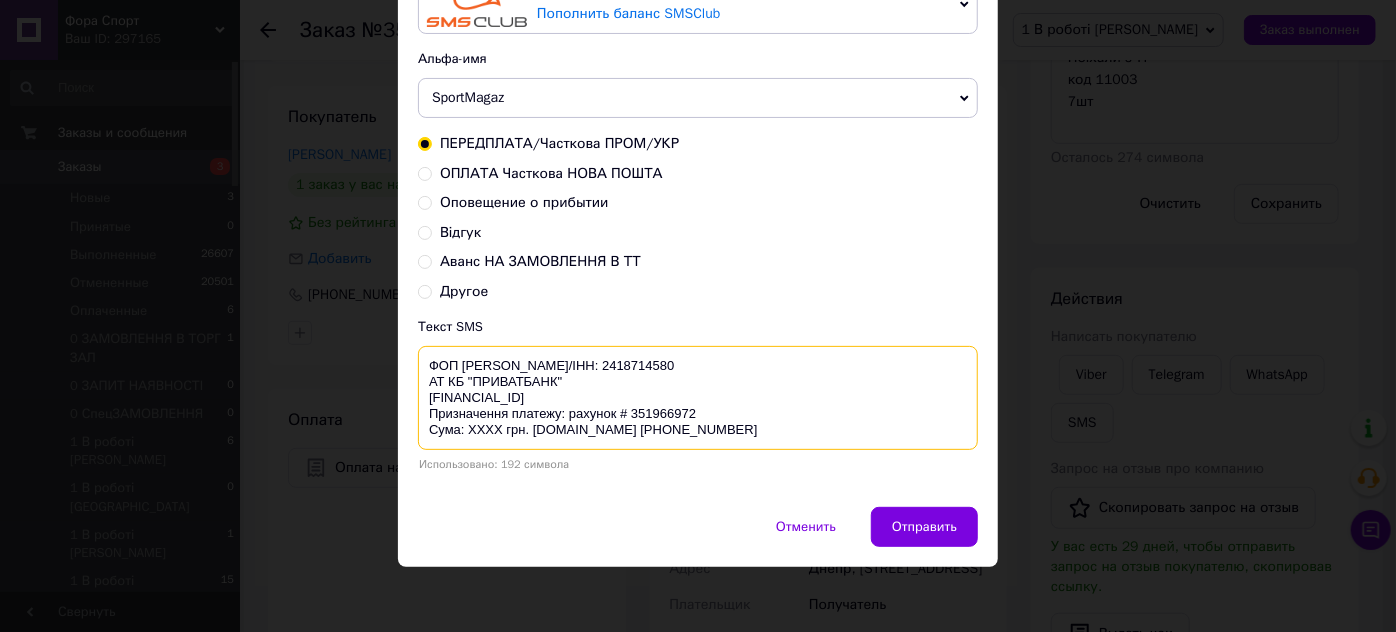 scroll, scrollTop: 16, scrollLeft: 0, axis: vertical 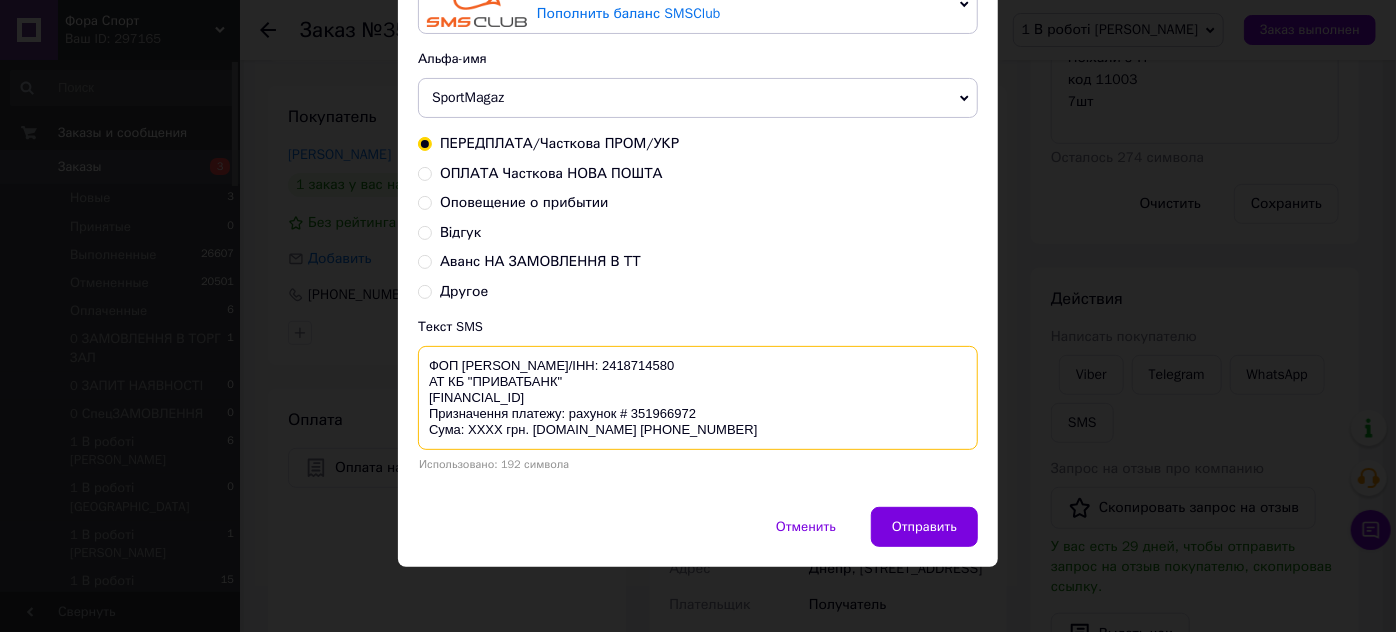 click on "ФОП [PERSON_NAME]/ІНН: 2418714580
АТ КБ "ПРИВАТБАНК"
[FINANCIAL_ID]
Призначення платежу: рахунок # 351966972
Сума: XXXX грн. [DOMAIN_NAME] [PHONE_NUMBER]" at bounding box center [698, 398] 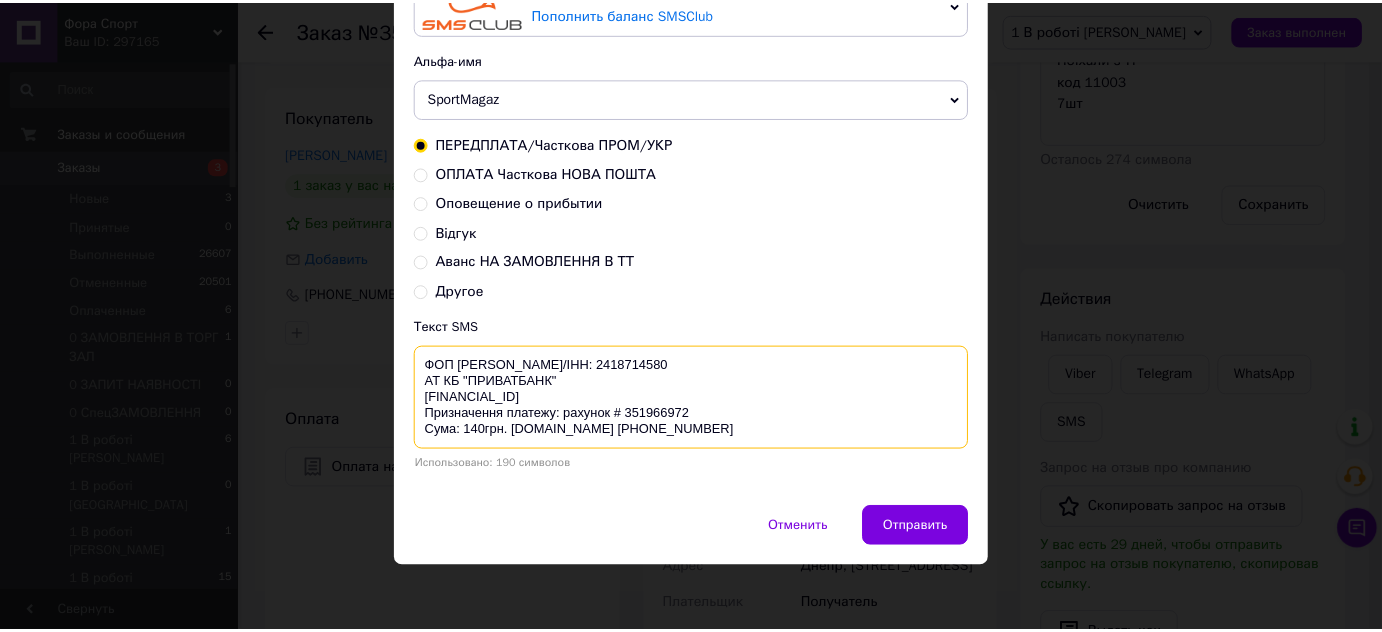 scroll, scrollTop: 0, scrollLeft: 0, axis: both 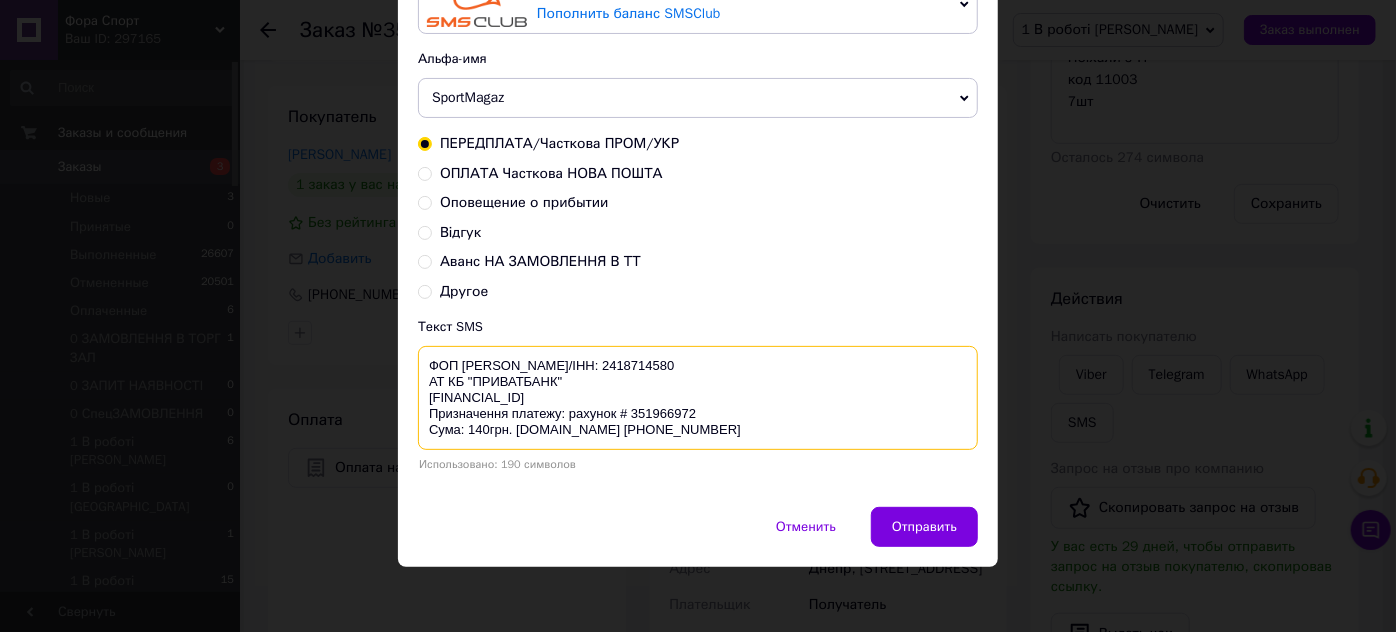 drag, startPoint x: 741, startPoint y: 423, endPoint x: 415, endPoint y: 326, distance: 340.12497 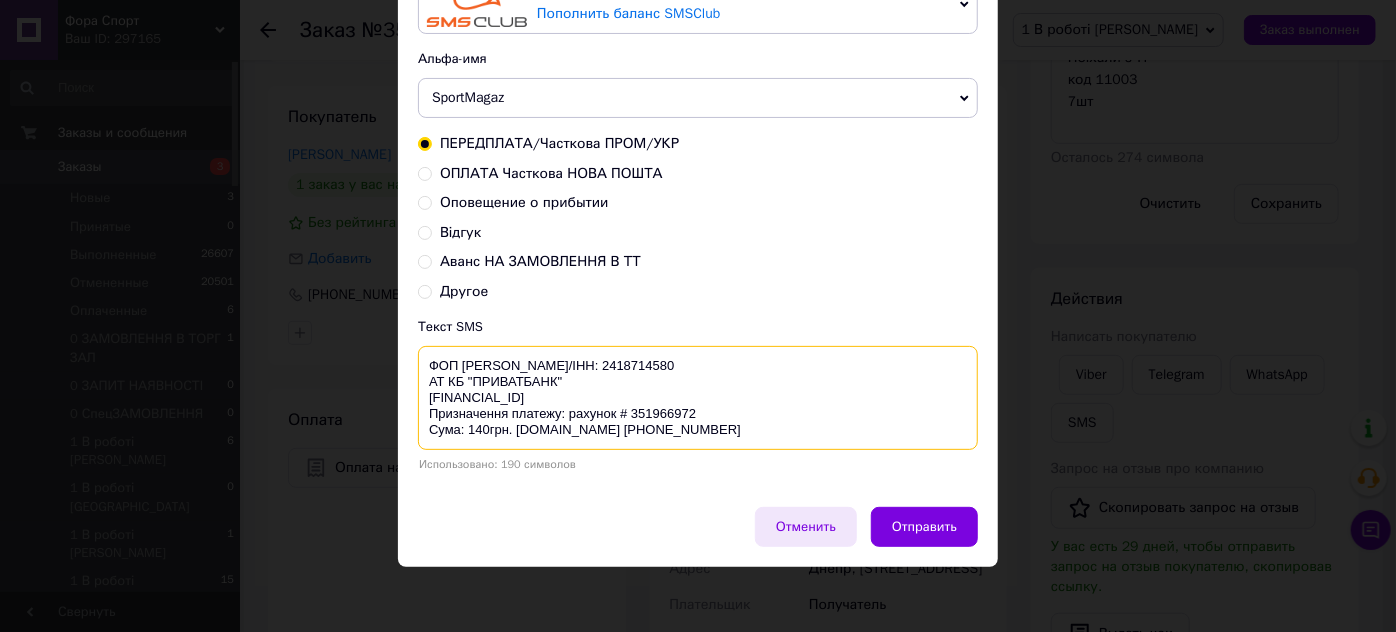 type on "ФОП [PERSON_NAME]/ІНН: 2418714580
АТ КБ "ПРИВАТБАНК"
[FINANCIAL_ID]
Призначення платежу: рахунок # 351966972
Сума: 140грн. [DOMAIN_NAME] [PHONE_NUMBER]" 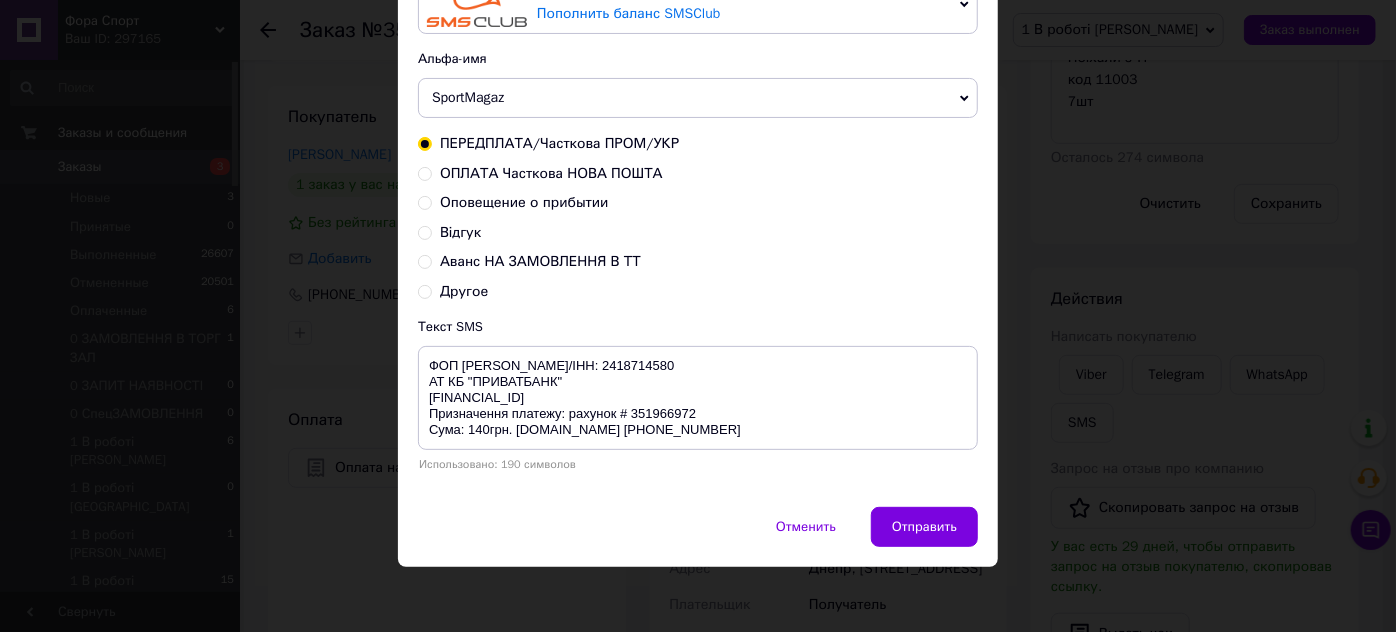 click on "Отменить" at bounding box center (806, 527) 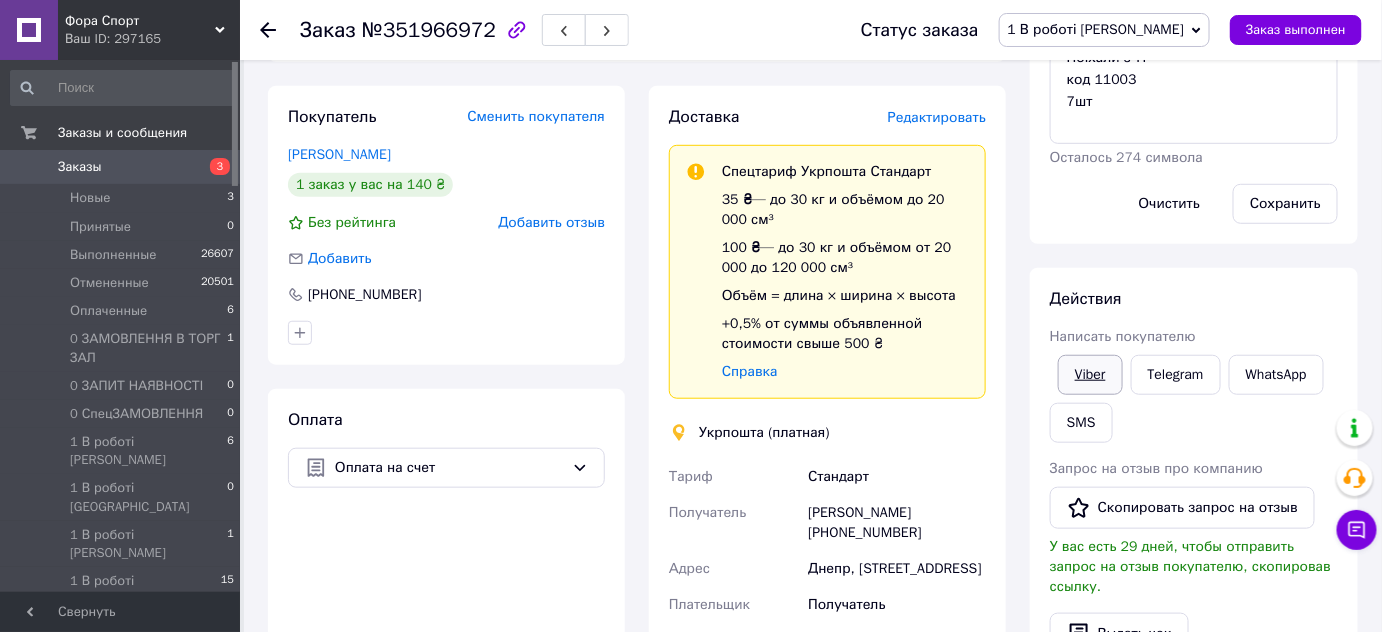 click on "Viber" at bounding box center (1090, 375) 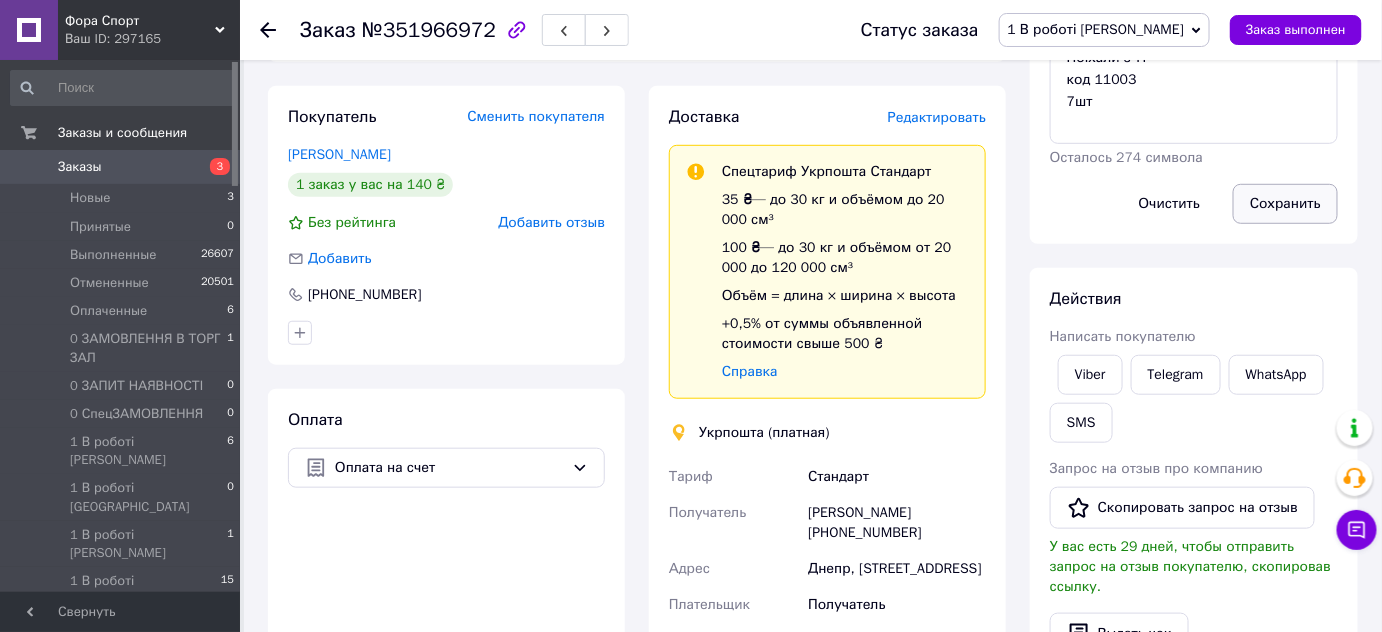 click on "Сохранить" at bounding box center (1285, 204) 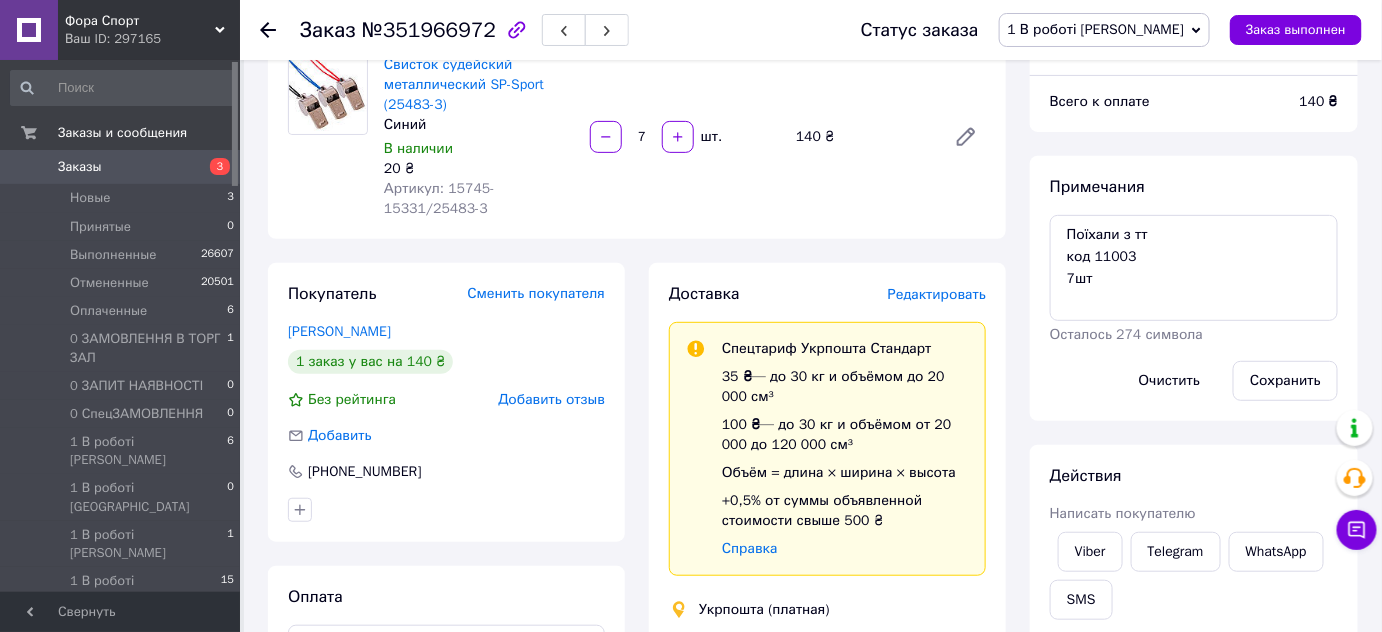scroll, scrollTop: 171, scrollLeft: 0, axis: vertical 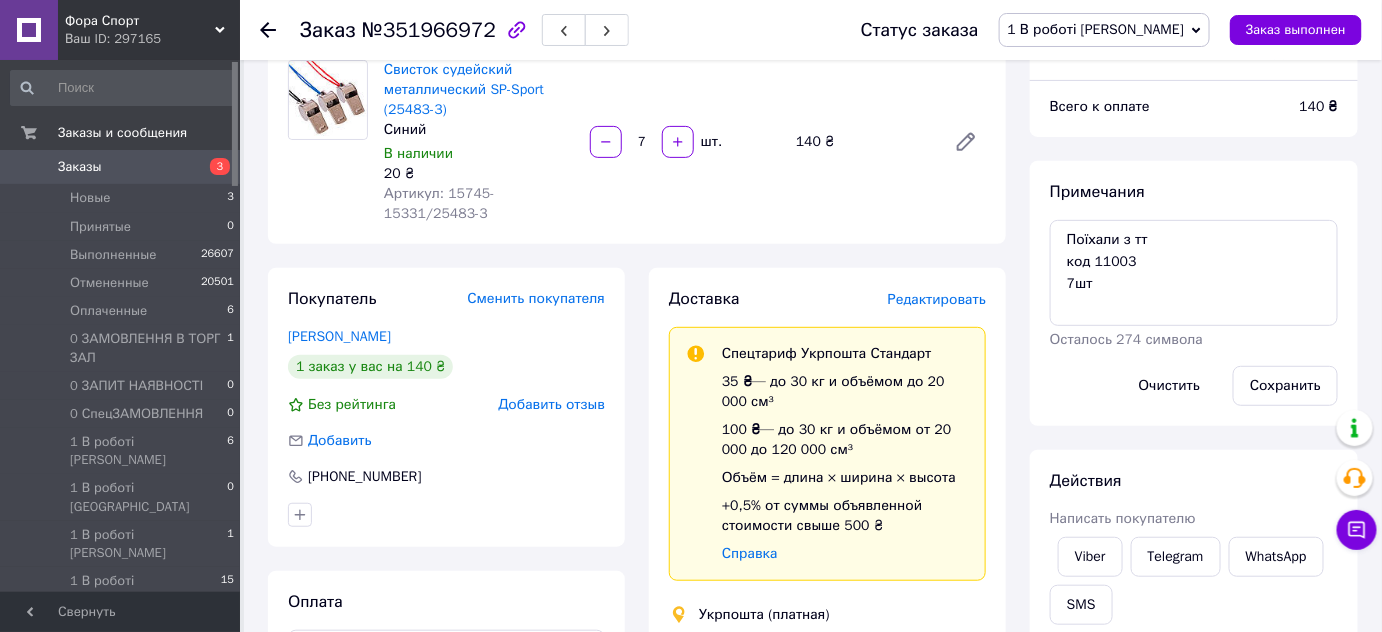 click 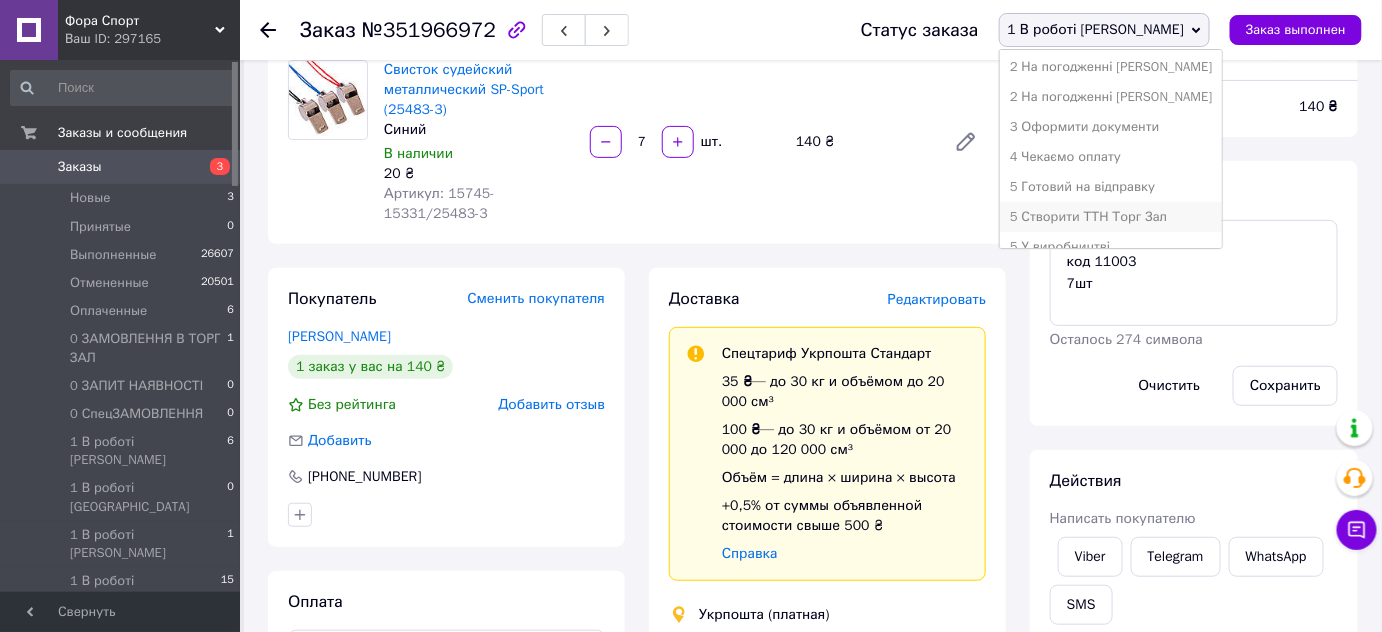 scroll, scrollTop: 454, scrollLeft: 0, axis: vertical 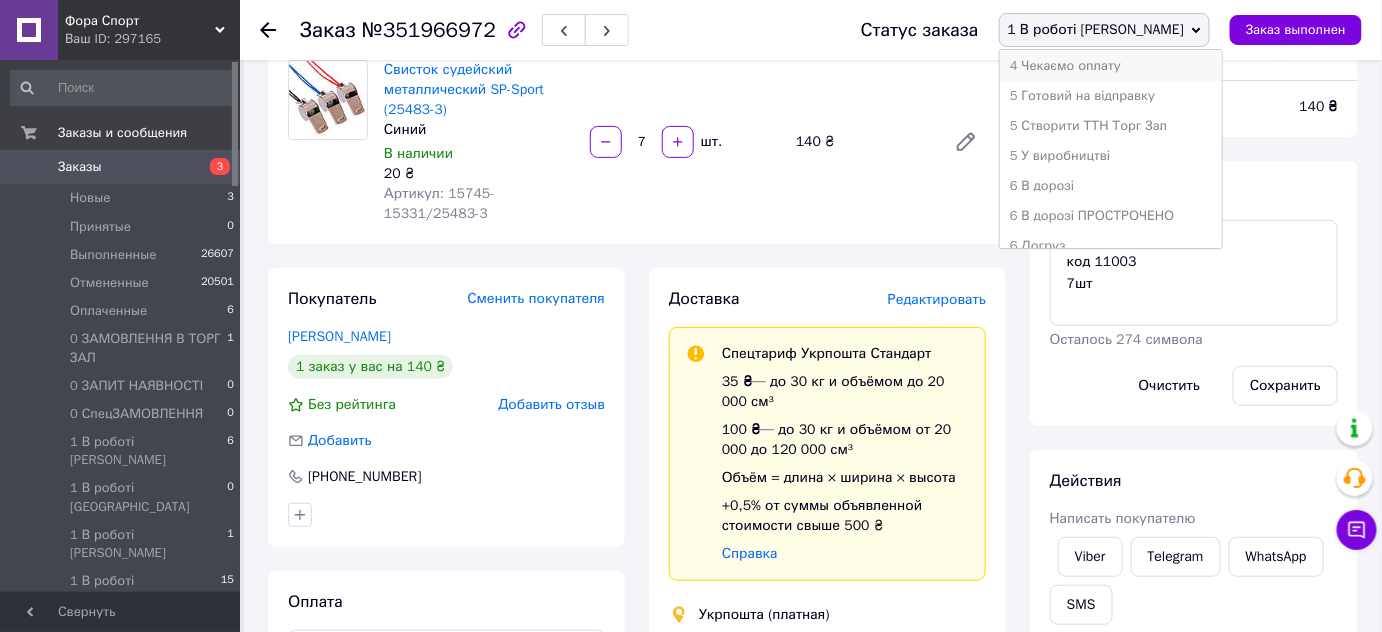 click on "4  Чекаємо оплату" at bounding box center [1111, 66] 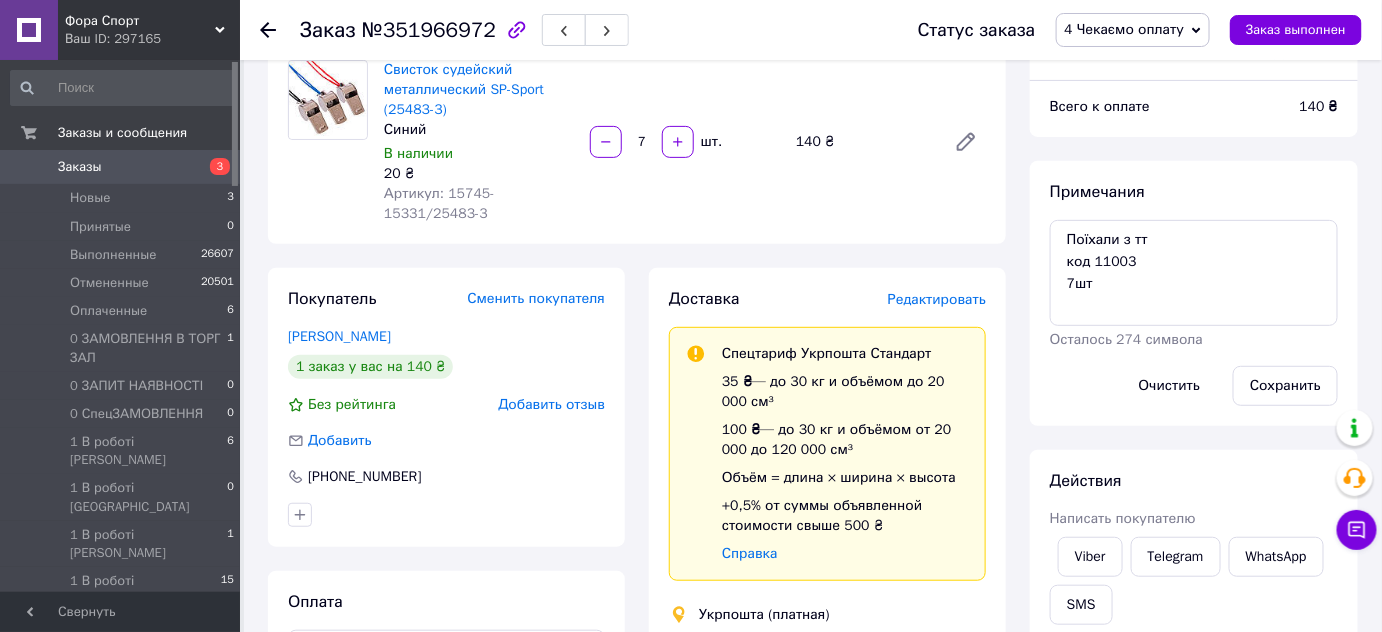 click at bounding box center [280, 30] 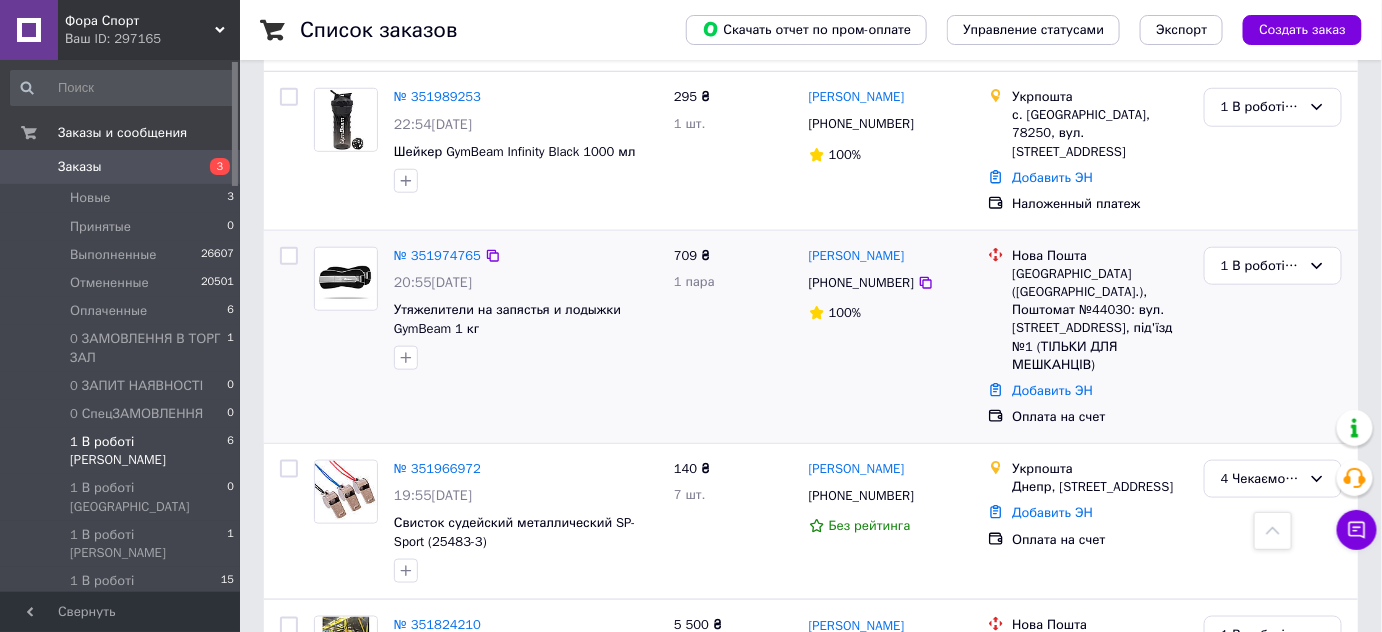 scroll, scrollTop: 492, scrollLeft: 0, axis: vertical 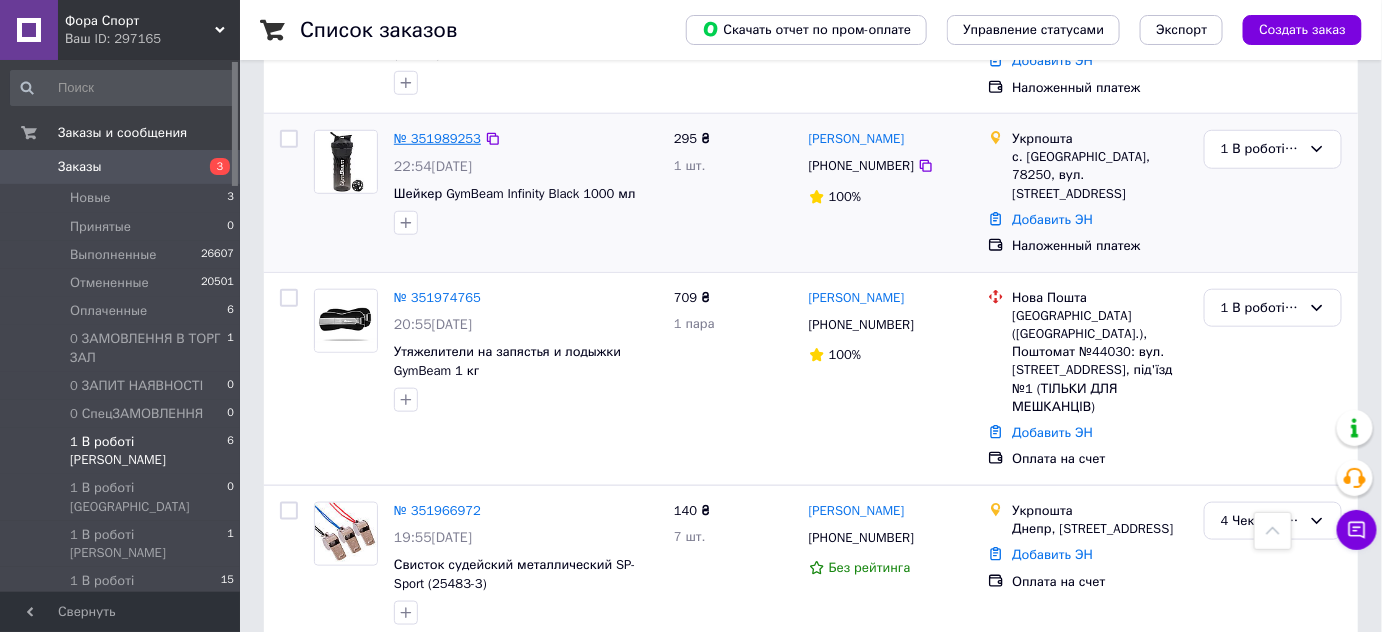 click on "№ 351989253" at bounding box center (437, 138) 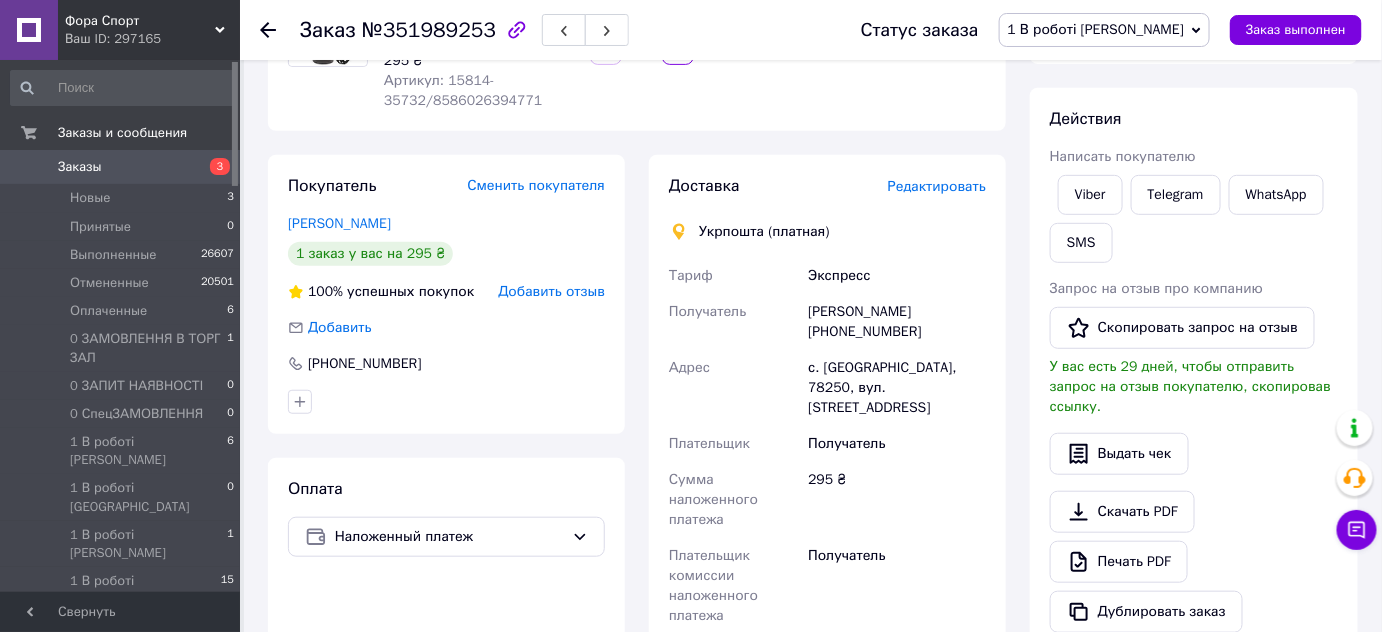 scroll, scrollTop: 0, scrollLeft: 0, axis: both 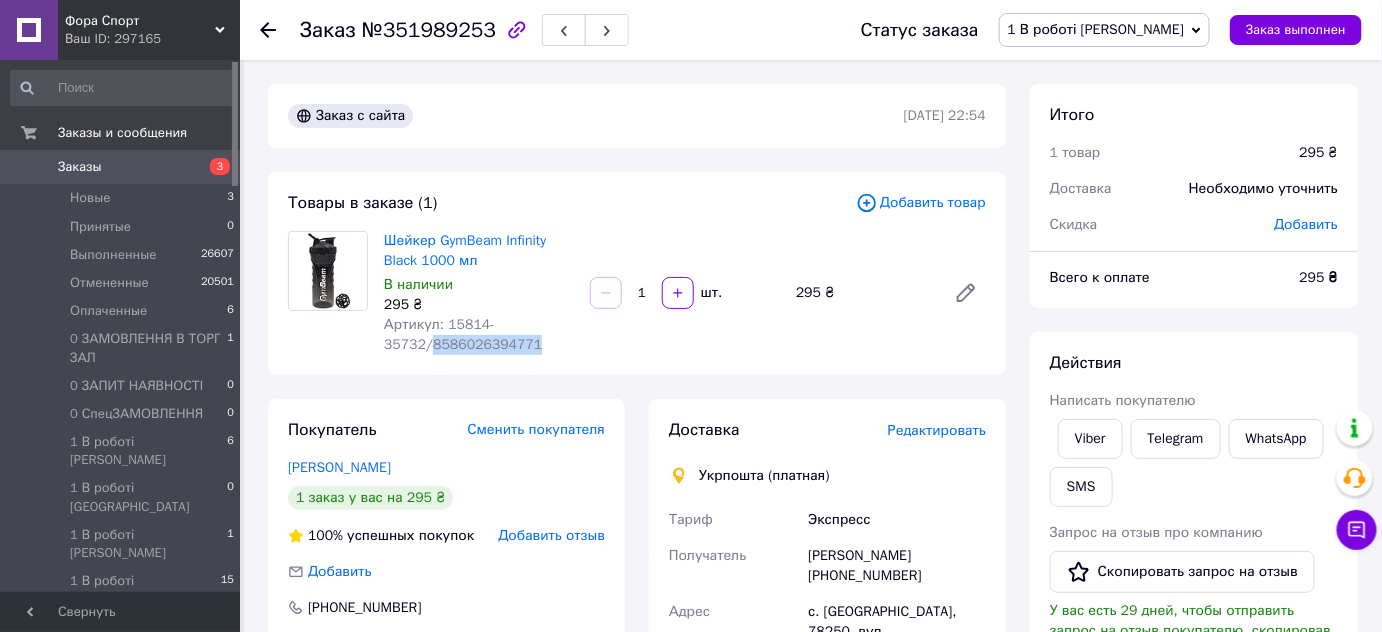 drag, startPoint x: 428, startPoint y: 346, endPoint x: 536, endPoint y: 354, distance: 108.29589 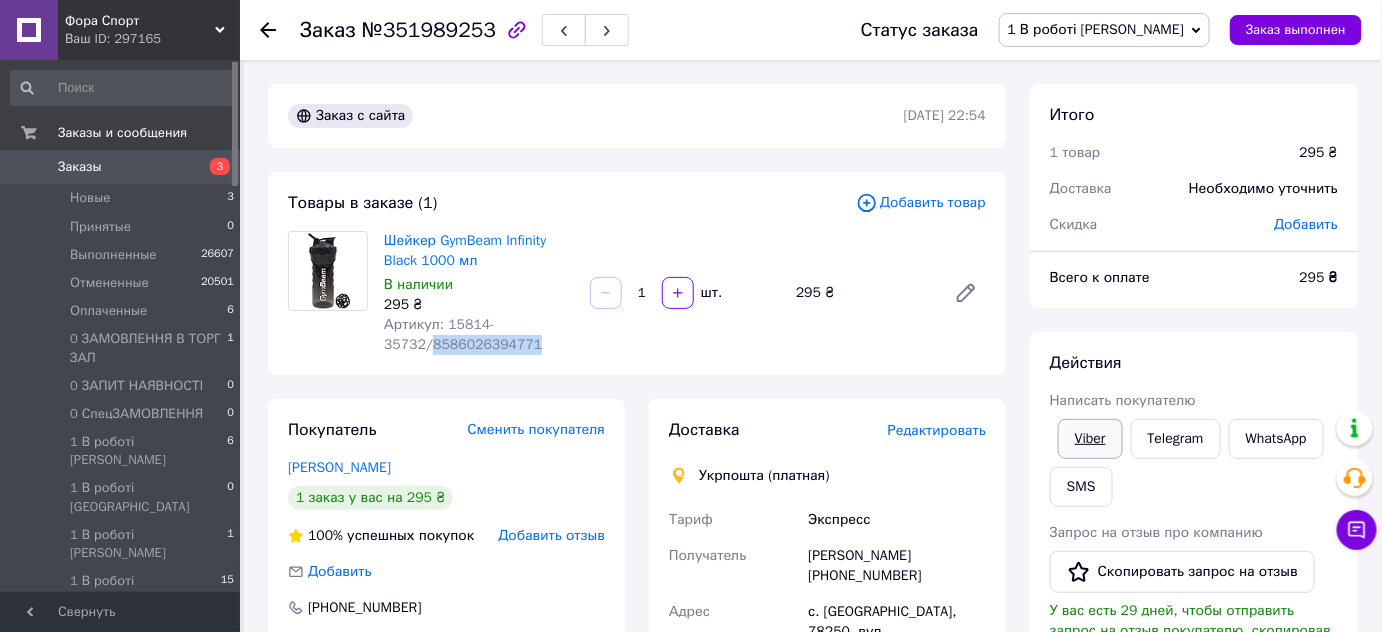click on "Viber" at bounding box center (1090, 439) 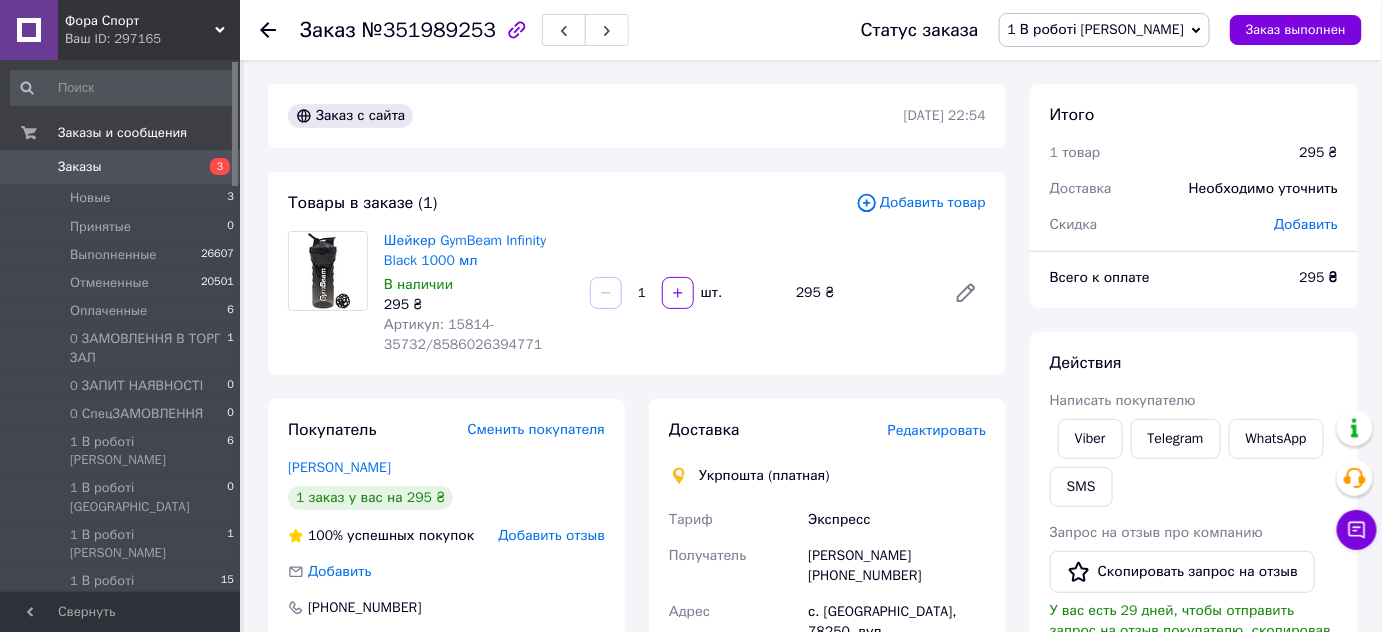 click 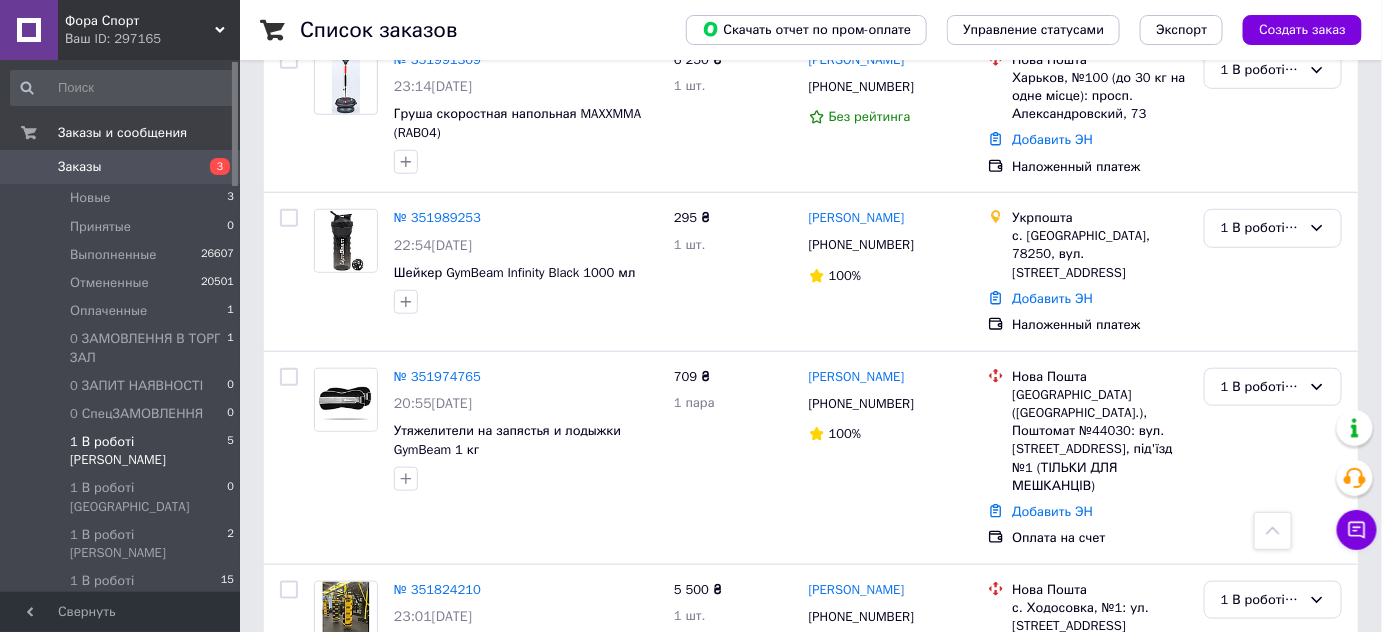 scroll, scrollTop: 454, scrollLeft: 0, axis: vertical 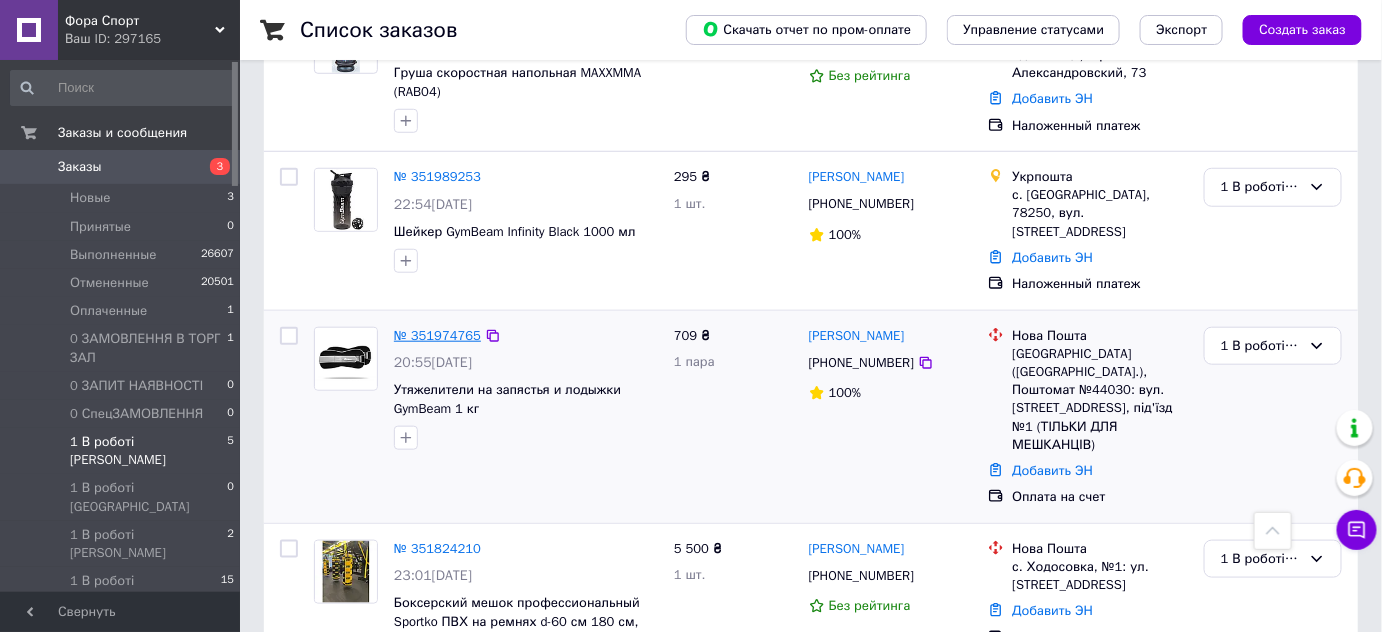 click on "№ 351974765" at bounding box center [437, 335] 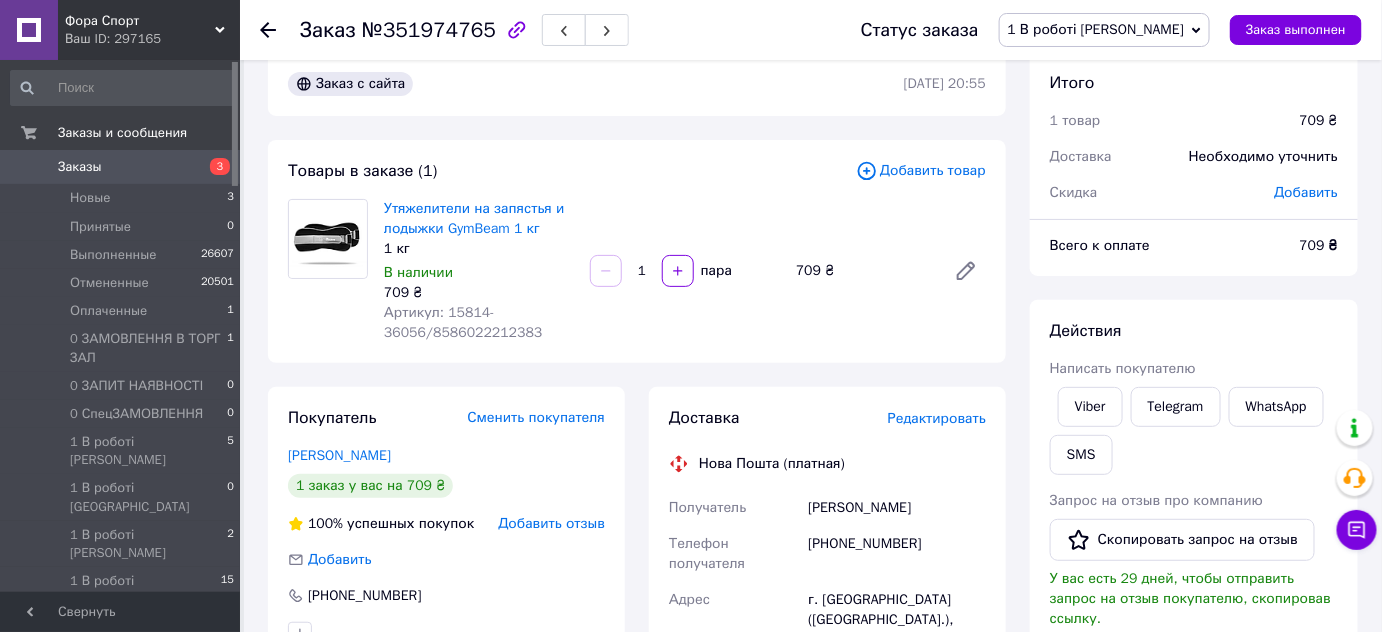 scroll, scrollTop: 0, scrollLeft: 0, axis: both 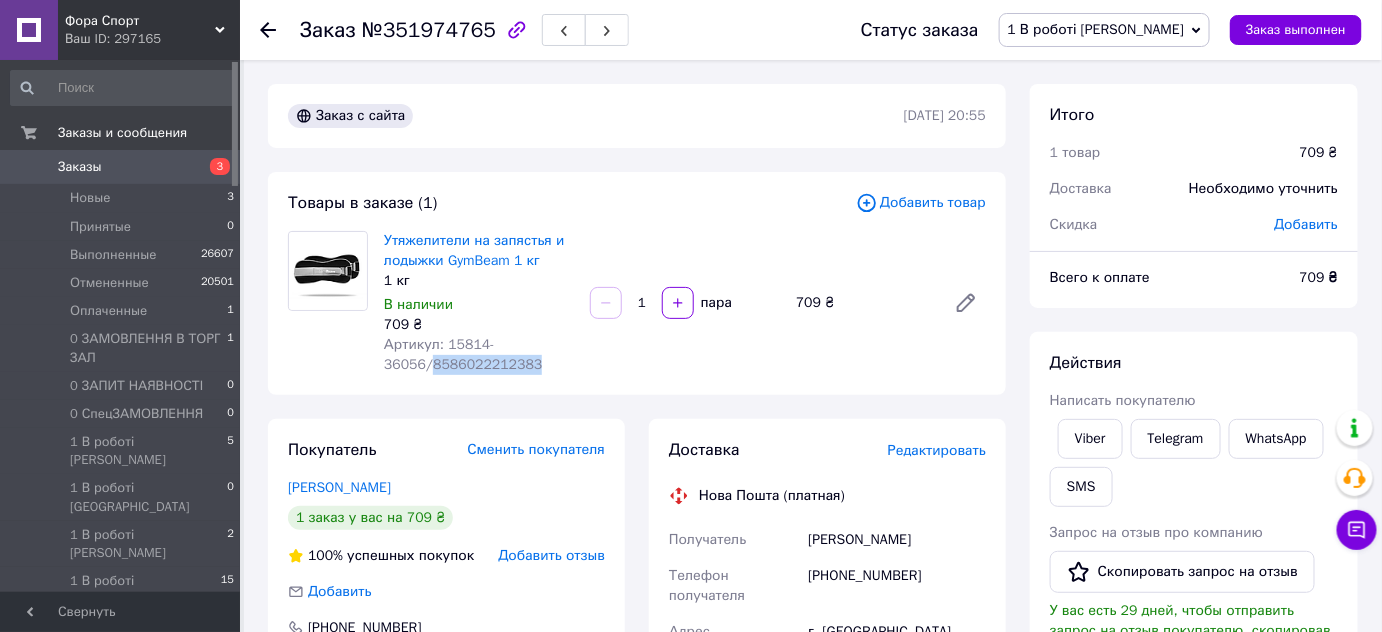 drag, startPoint x: 428, startPoint y: 364, endPoint x: 528, endPoint y: 364, distance: 100 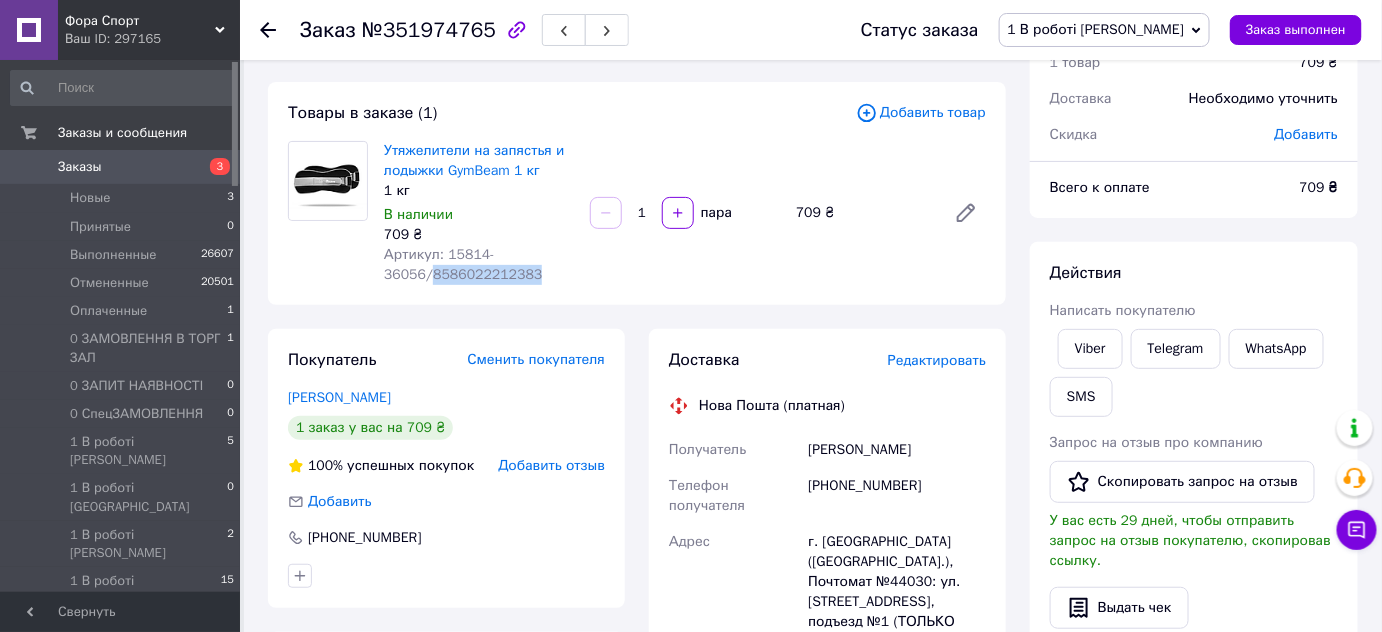 scroll, scrollTop: 90, scrollLeft: 0, axis: vertical 